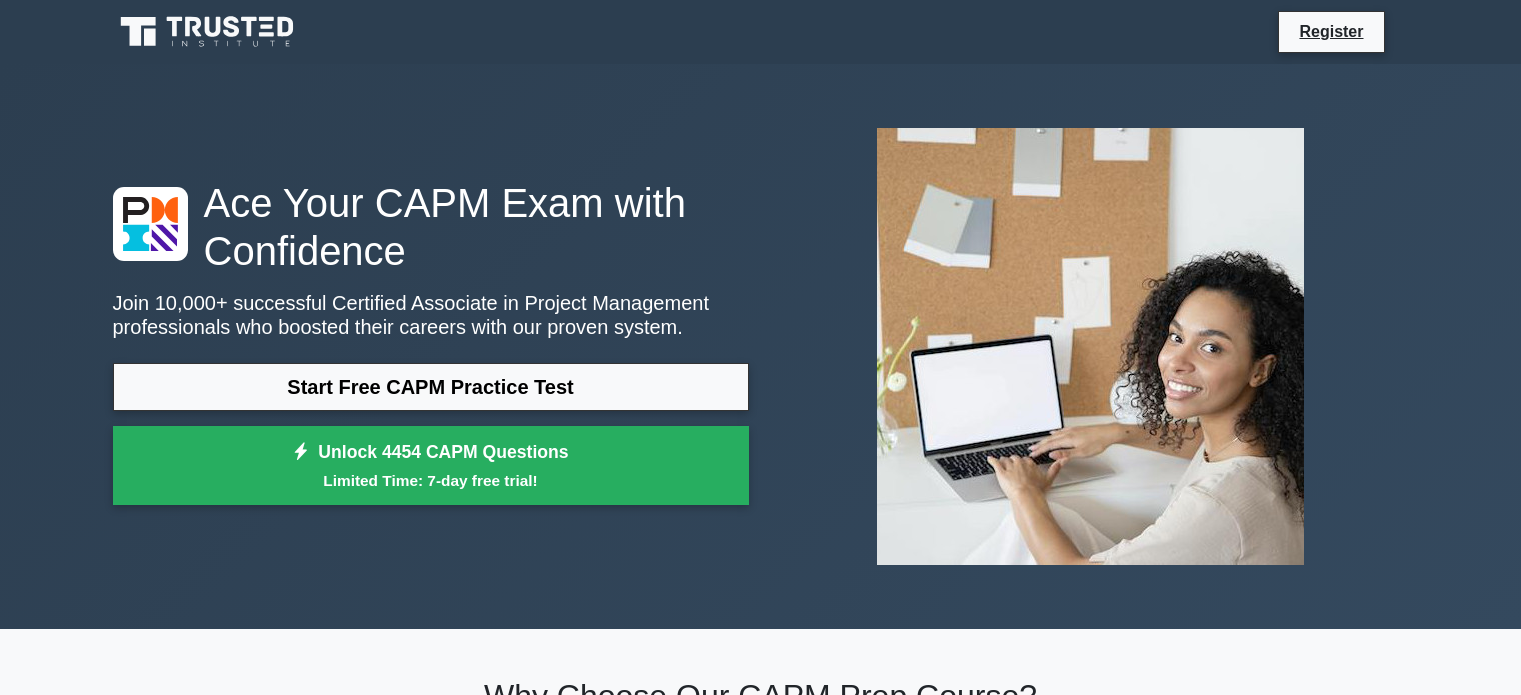 scroll, scrollTop: 0, scrollLeft: 0, axis: both 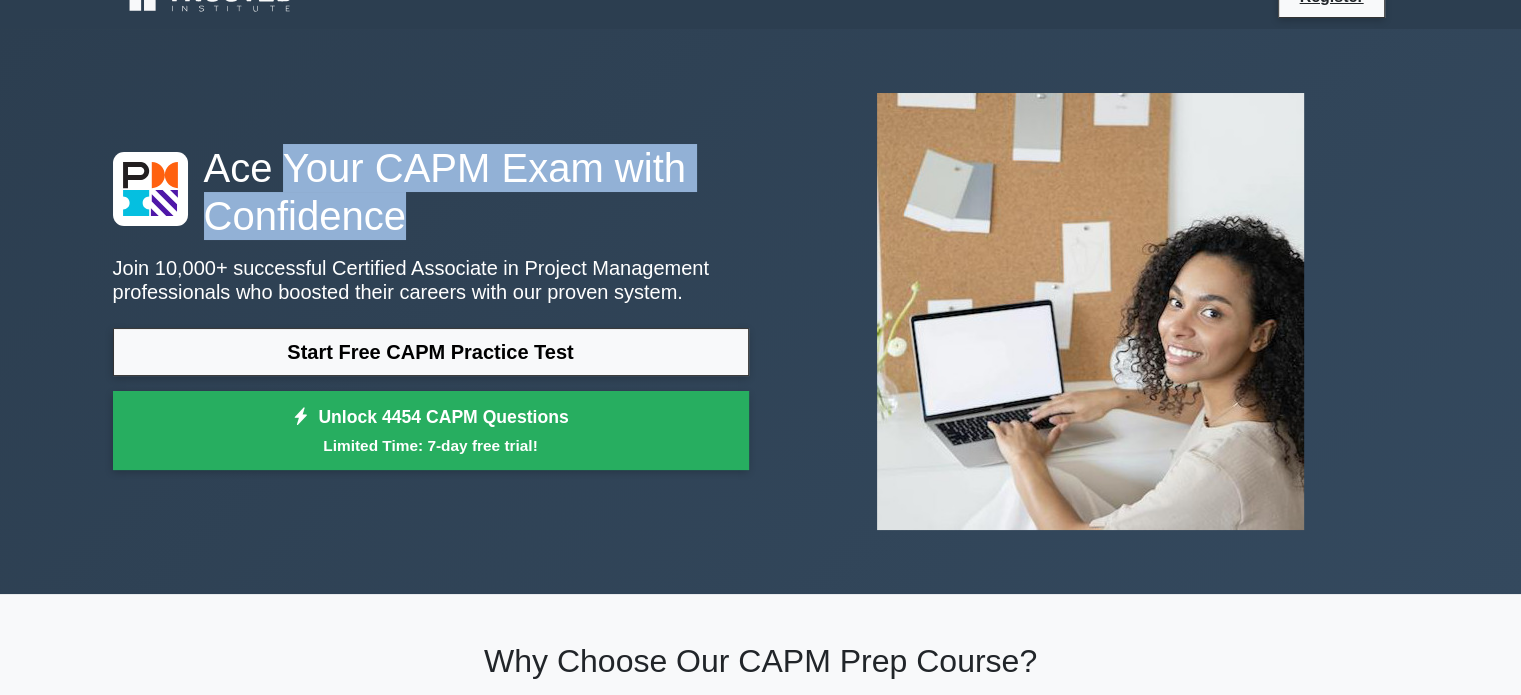 drag, startPoint x: 272, startPoint y: 171, endPoint x: 416, endPoint y: 214, distance: 150.28307 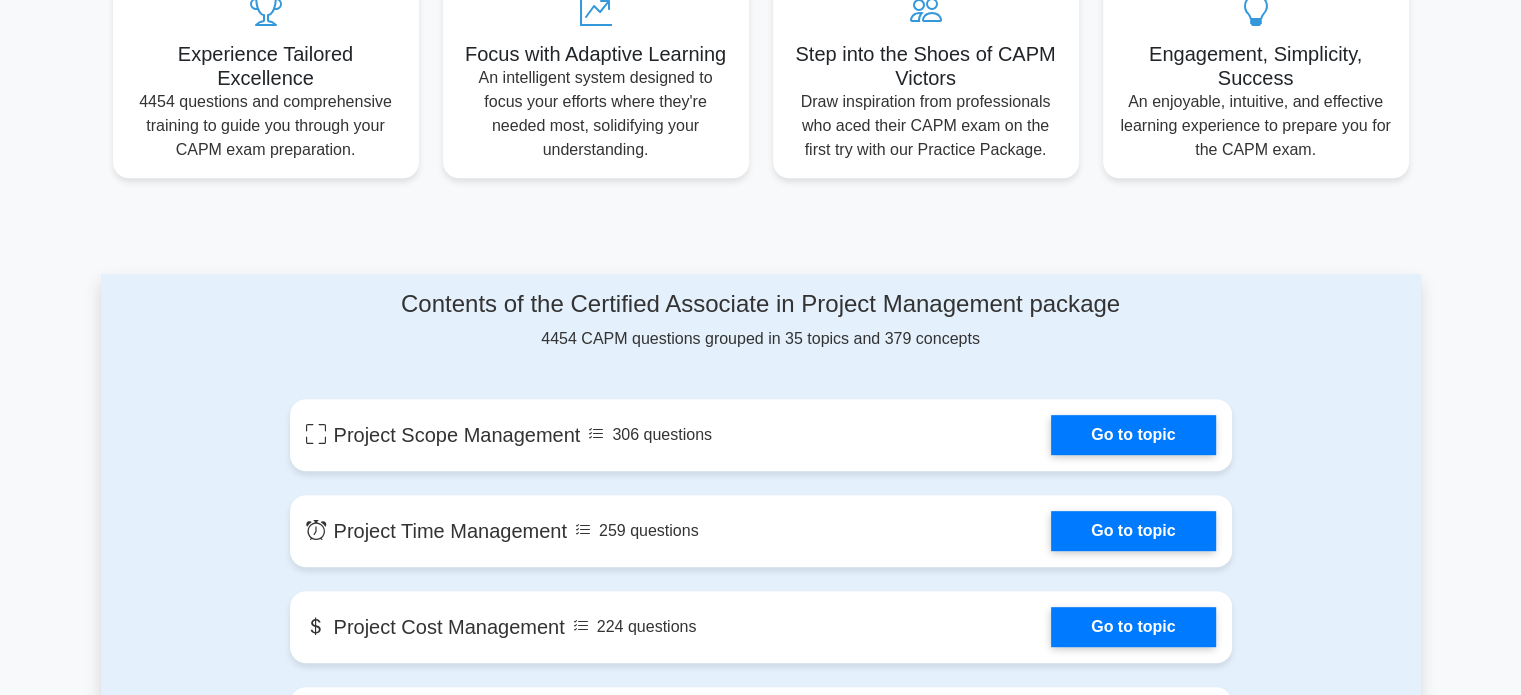 scroll, scrollTop: 892, scrollLeft: 0, axis: vertical 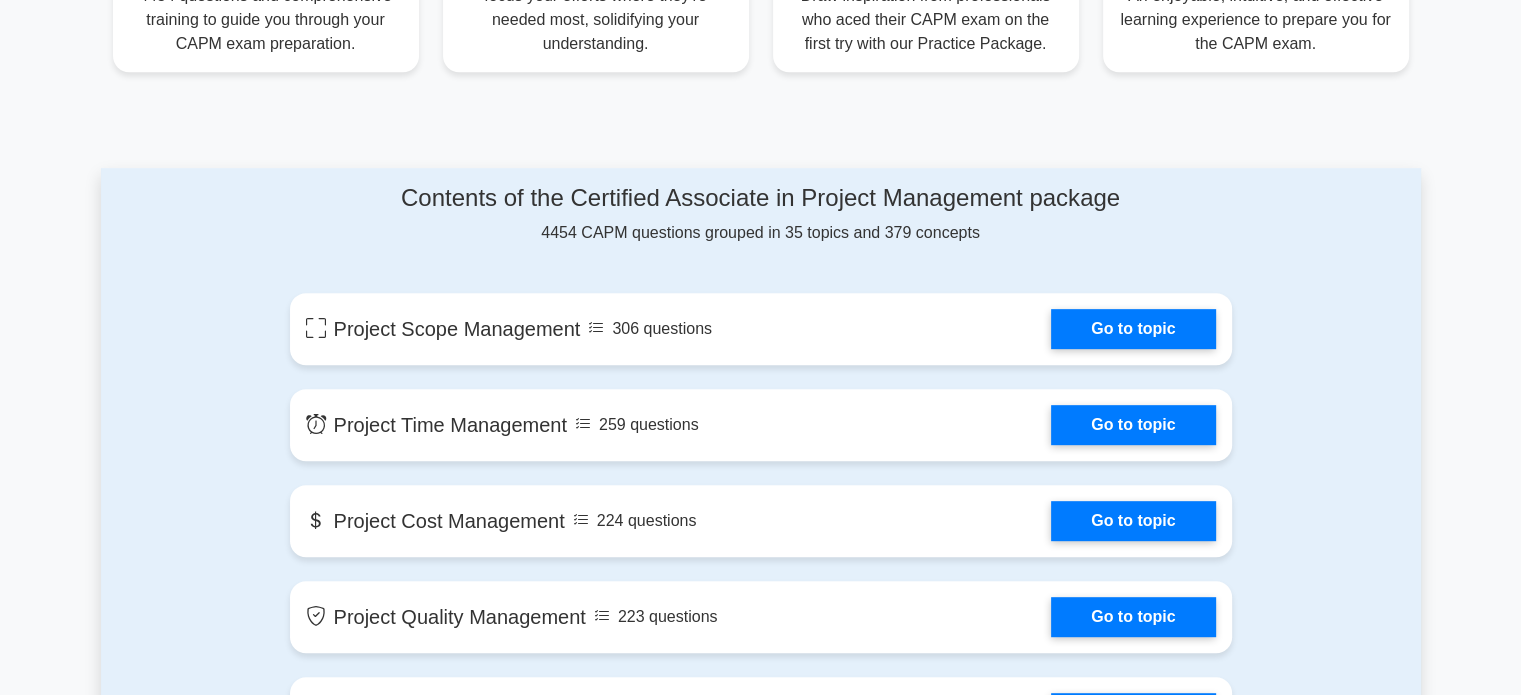 click on "Go to topic" at bounding box center [1133, 329] 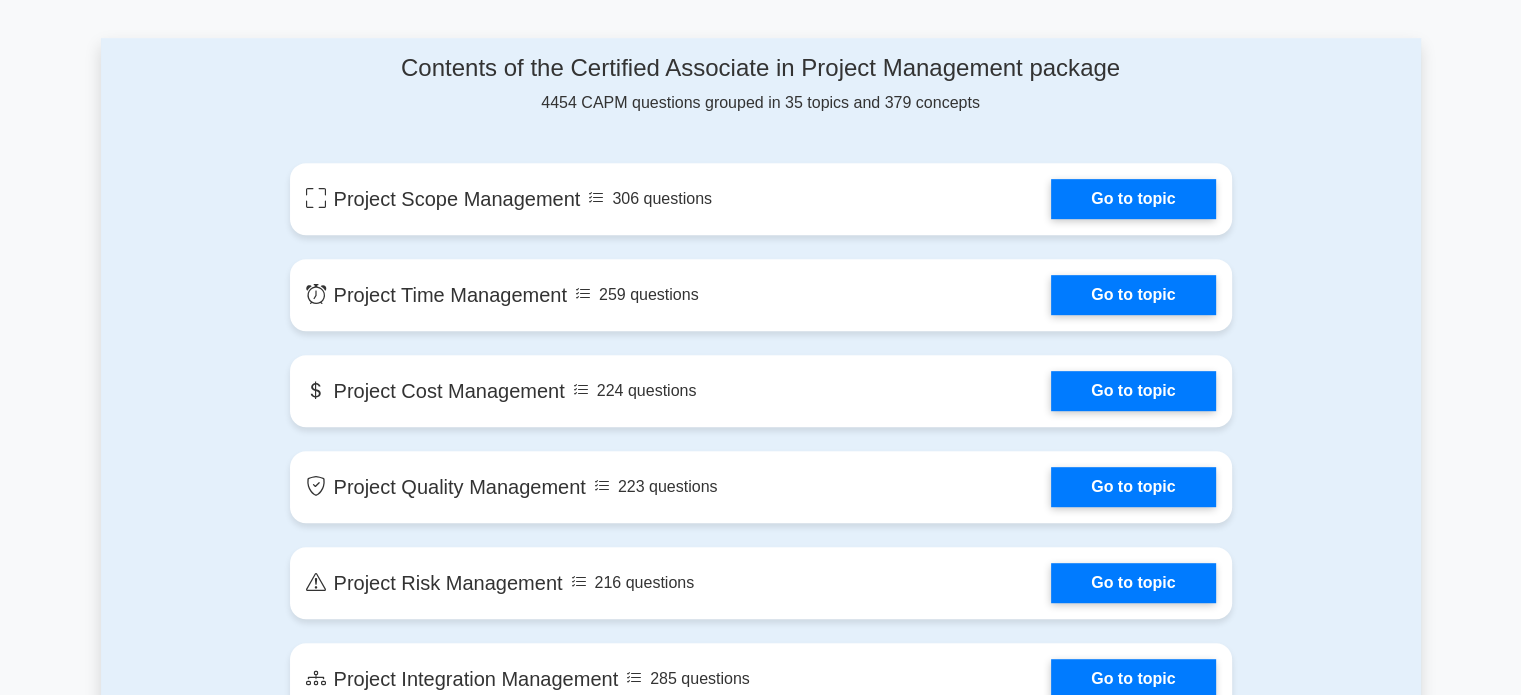 scroll, scrollTop: 1028, scrollLeft: 0, axis: vertical 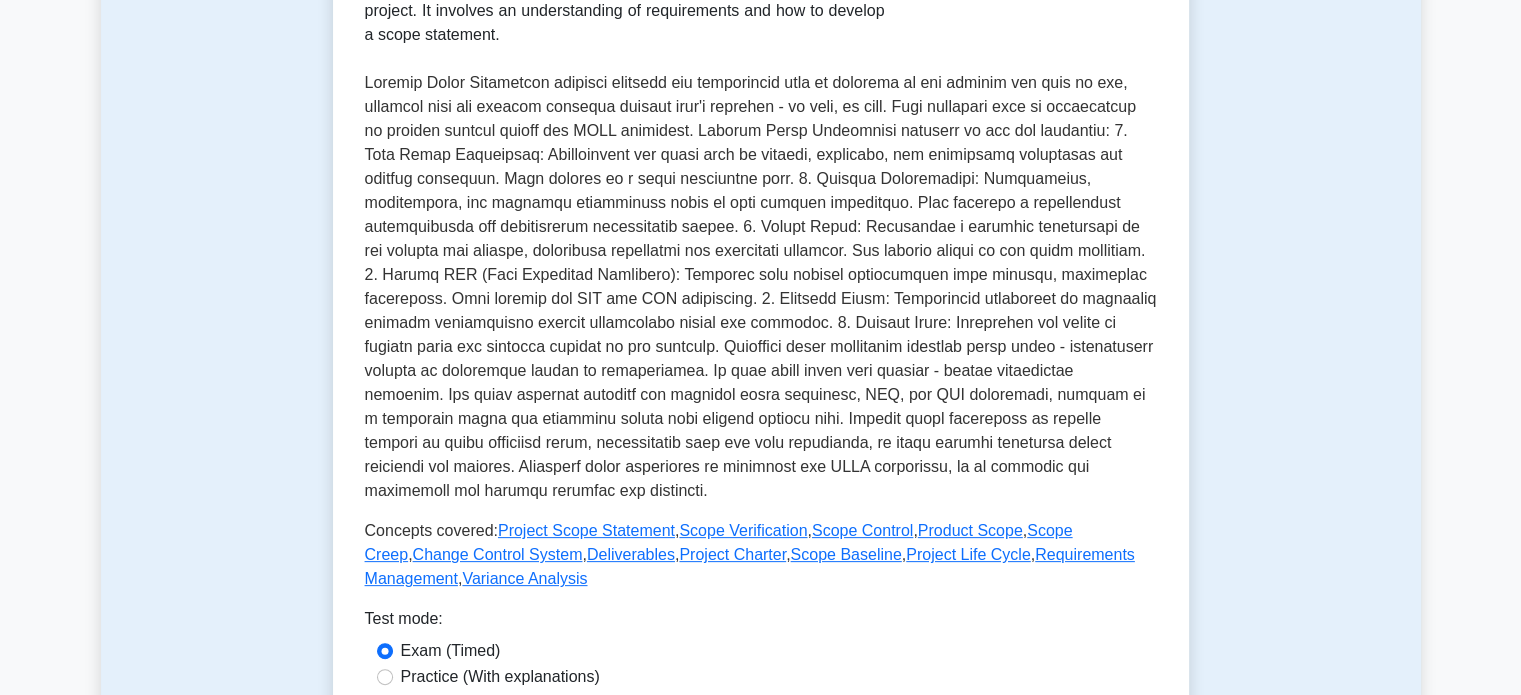 click at bounding box center (761, 287) 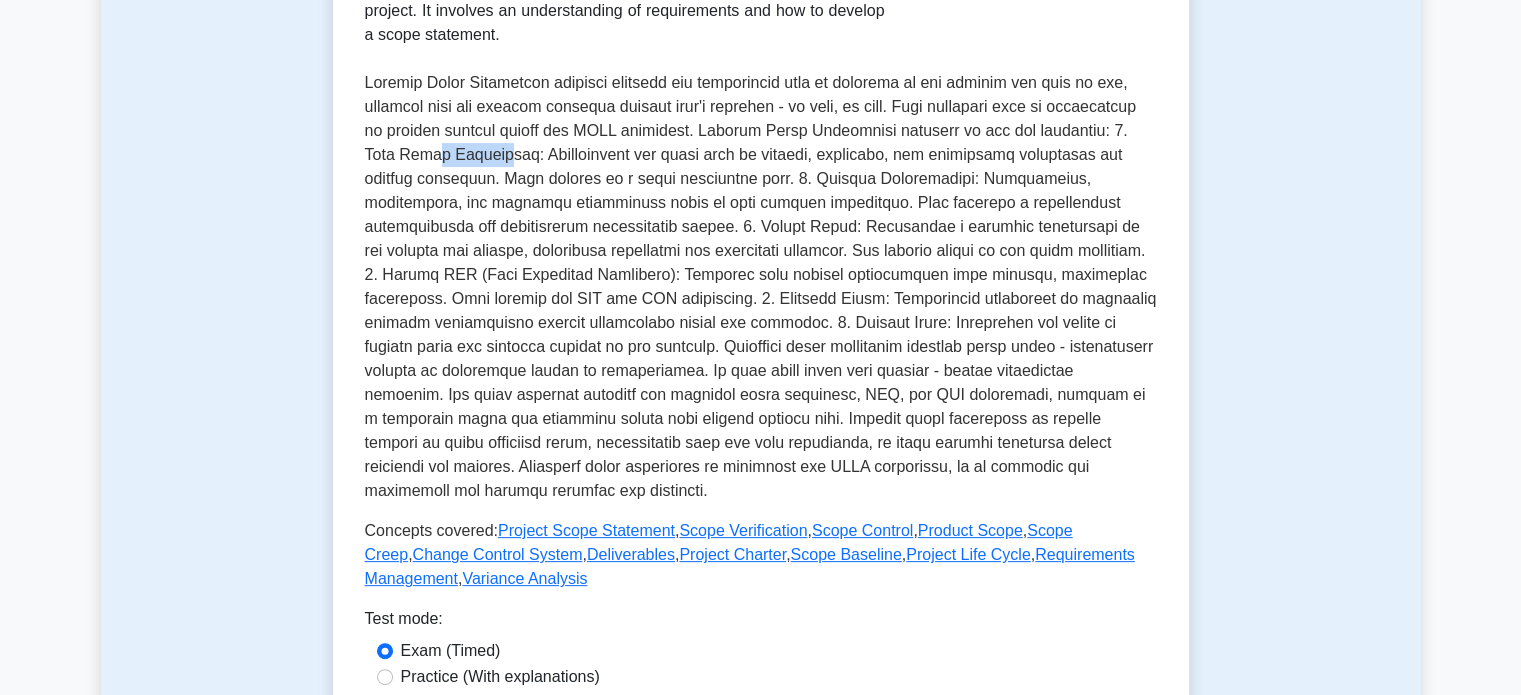drag, startPoint x: 396, startPoint y: 149, endPoint x: 505, endPoint y: 164, distance: 110.02727 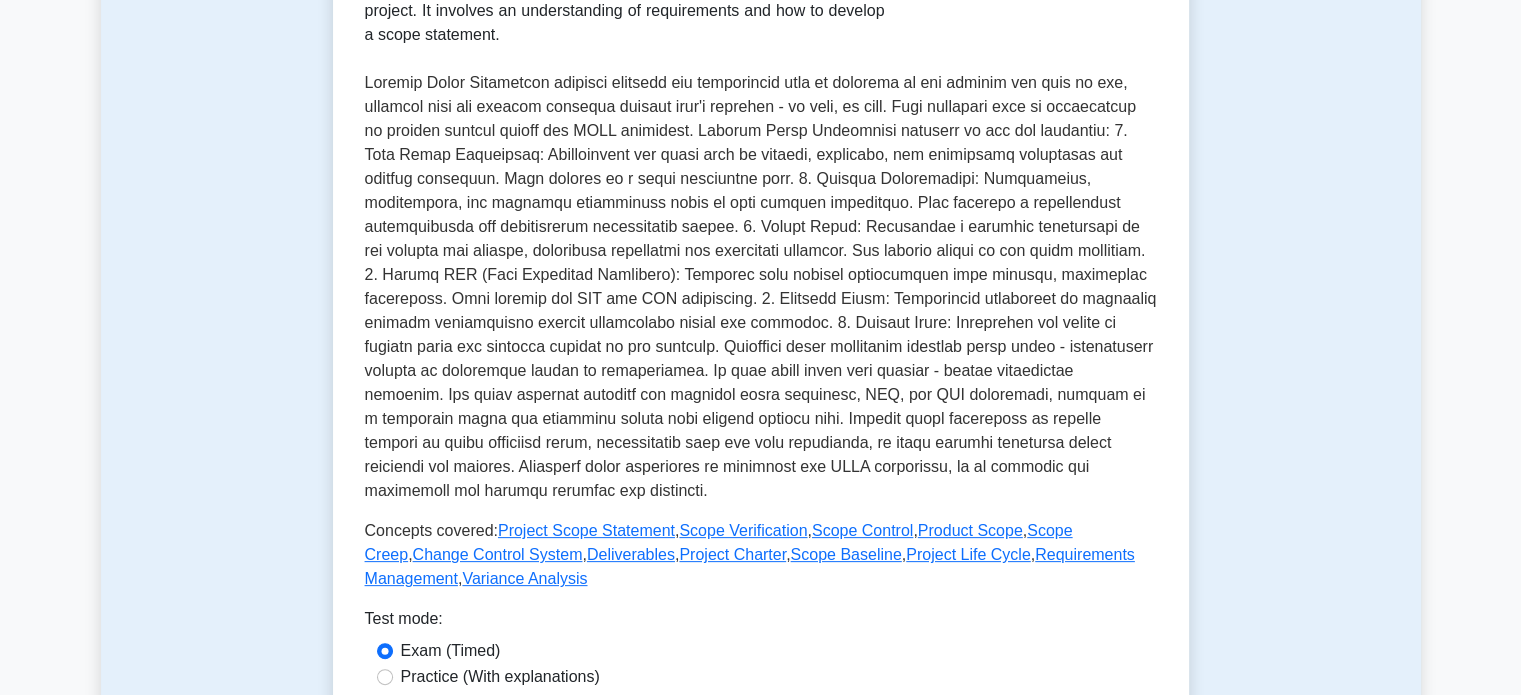 click at bounding box center [761, 287] 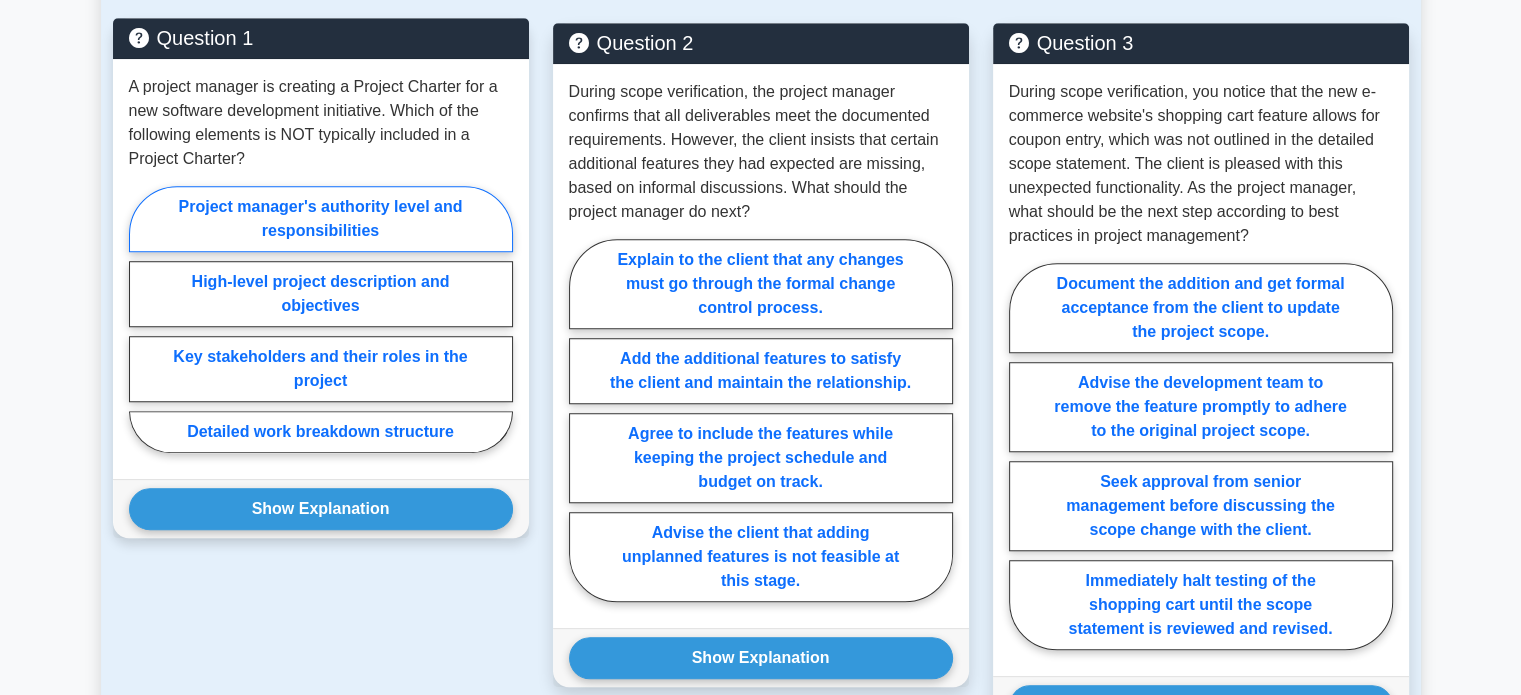 scroll, scrollTop: 1448, scrollLeft: 0, axis: vertical 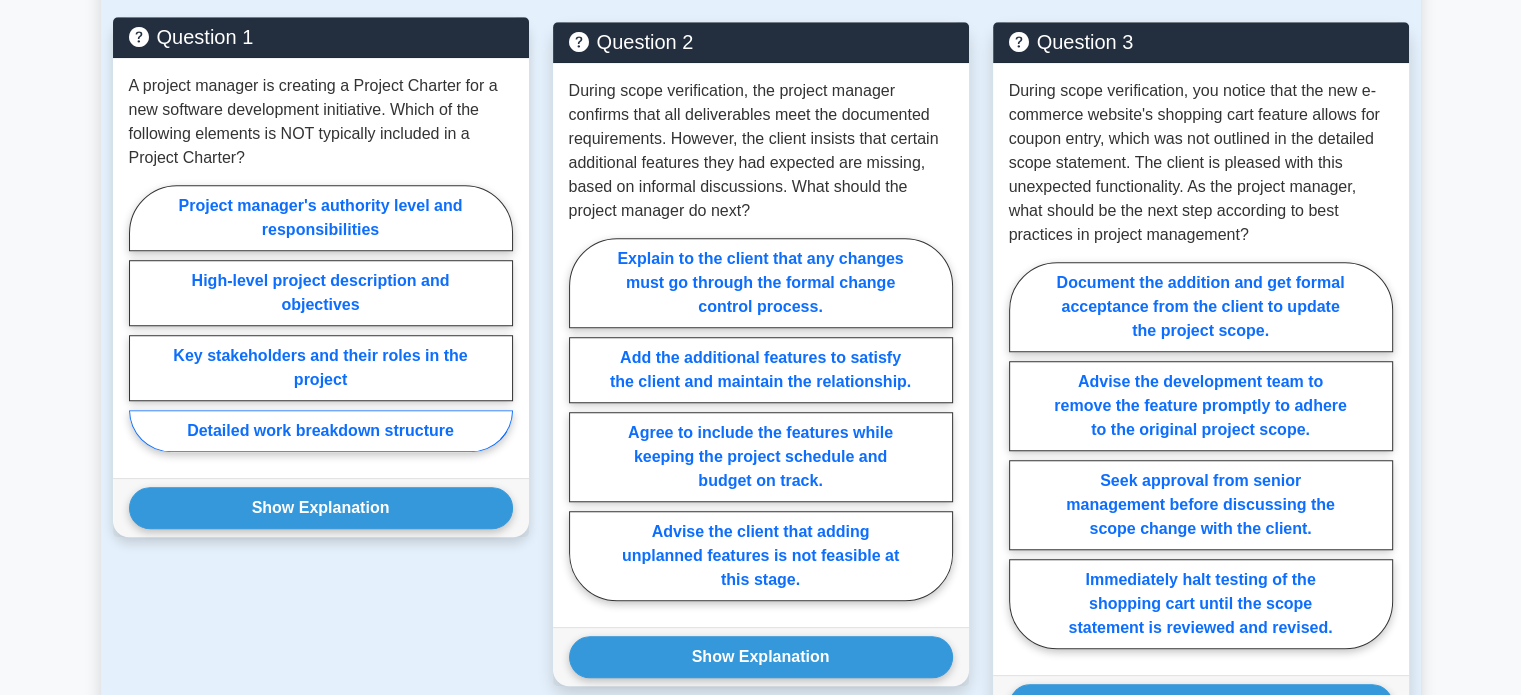 click on "Detailed work breakdown structure" at bounding box center [321, 431] 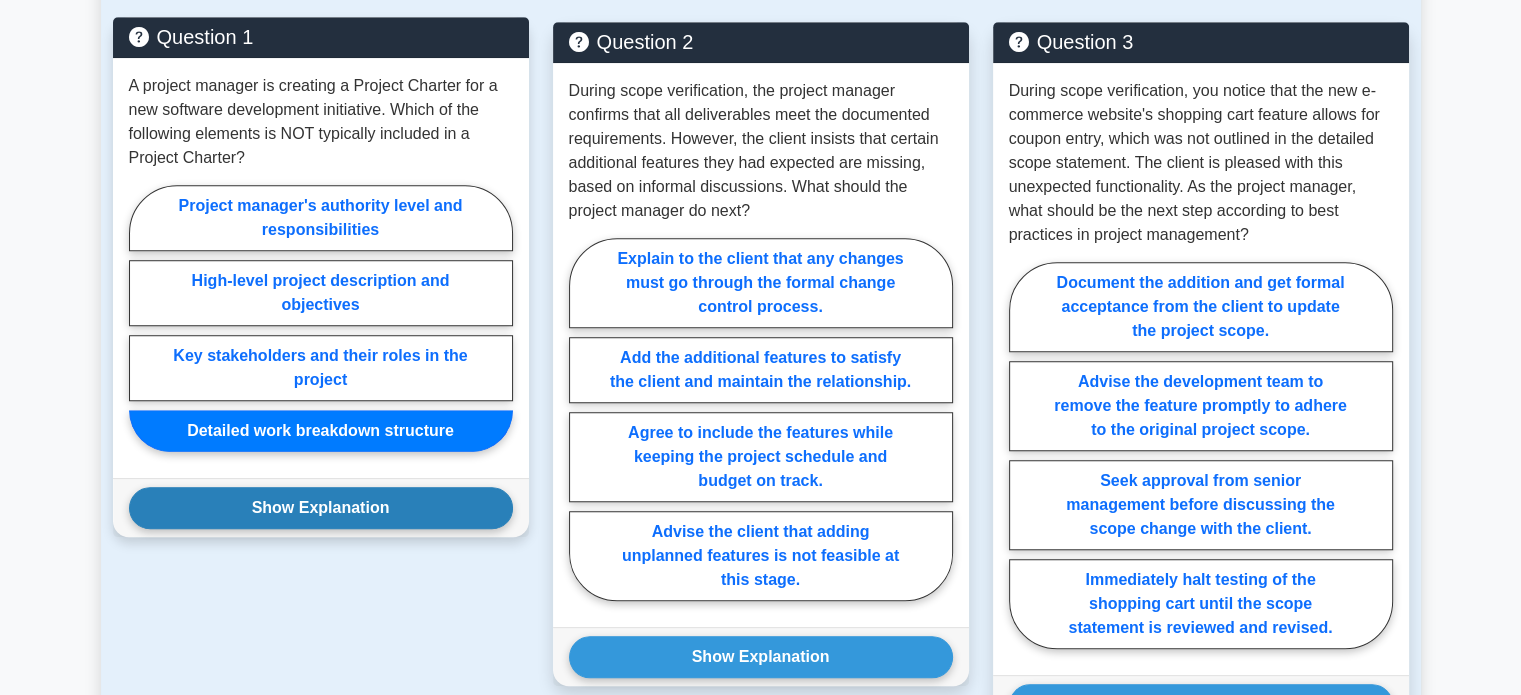 click on "Show Explanation" at bounding box center (321, 508) 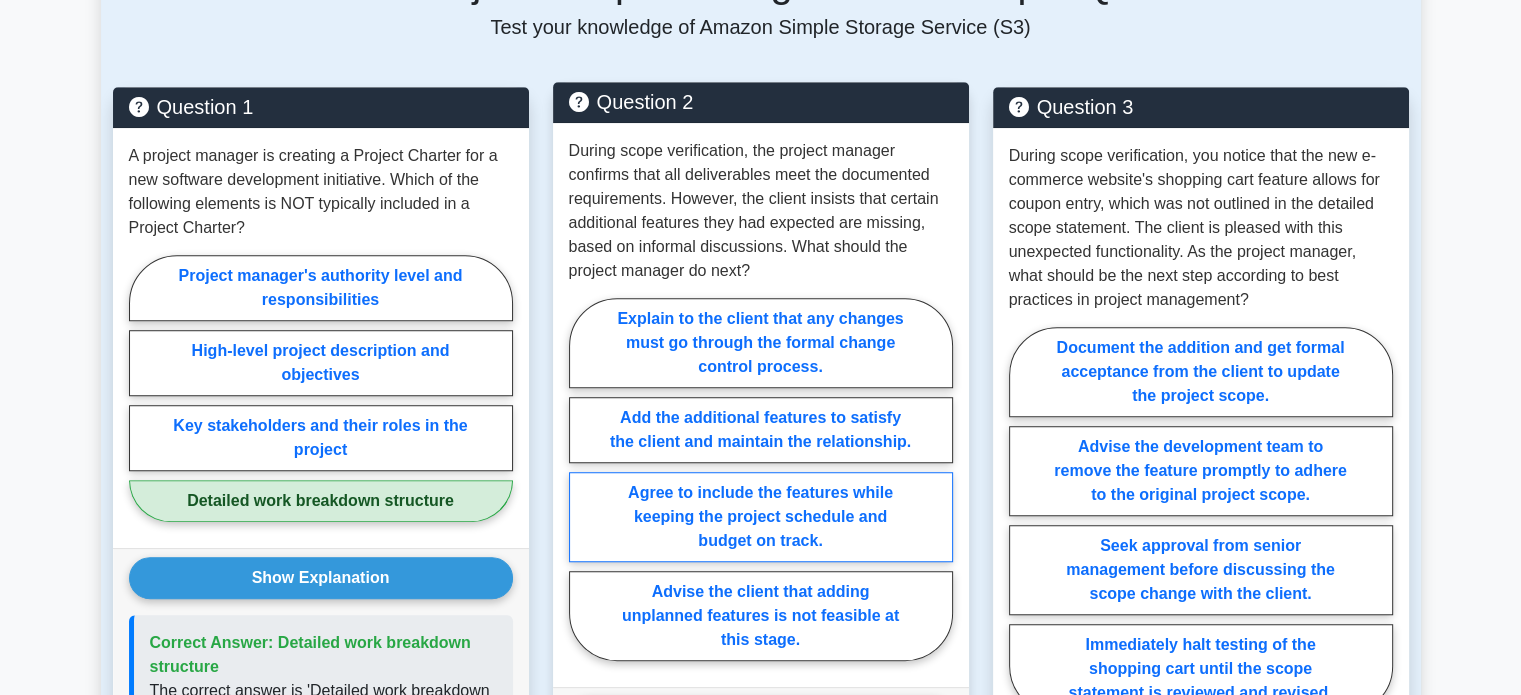 scroll, scrollTop: 1379, scrollLeft: 0, axis: vertical 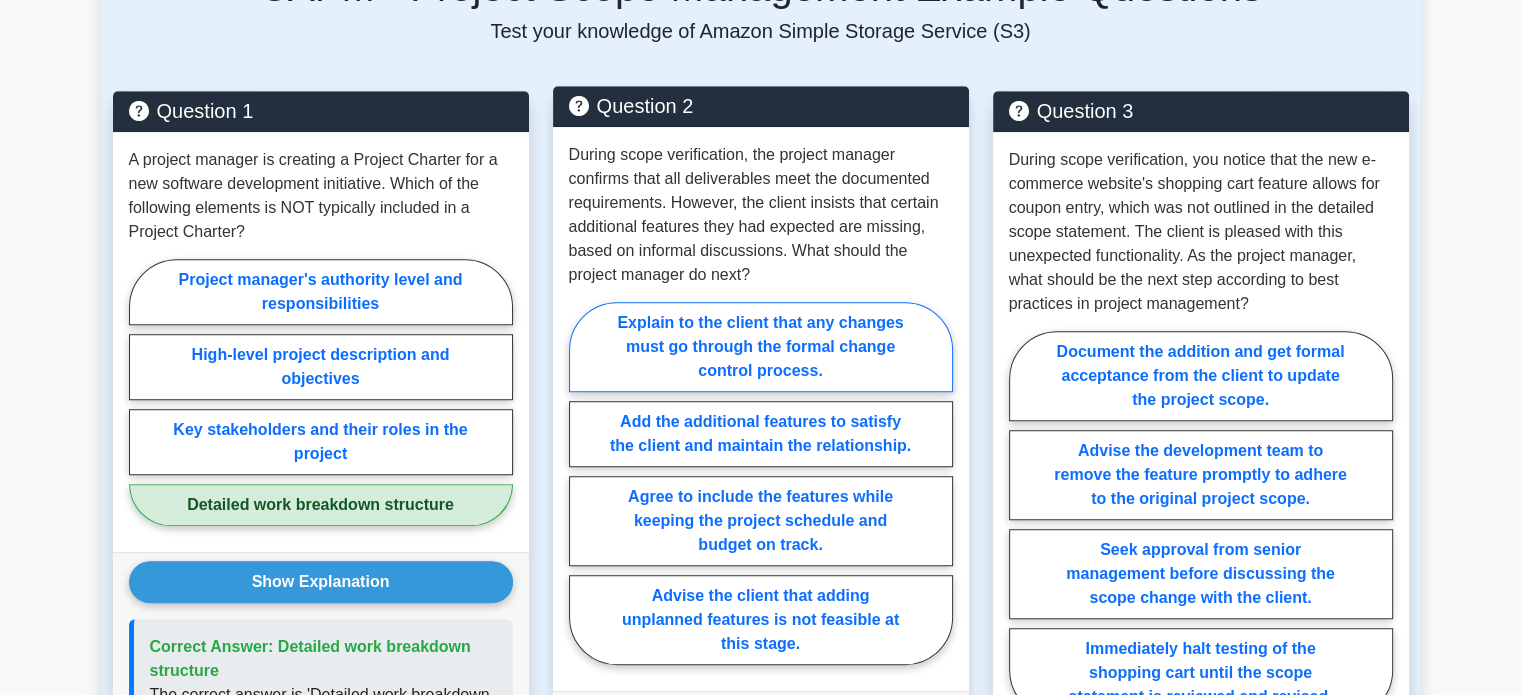 click on "Explain to the client that any changes must go through the formal change control process." at bounding box center (761, 347) 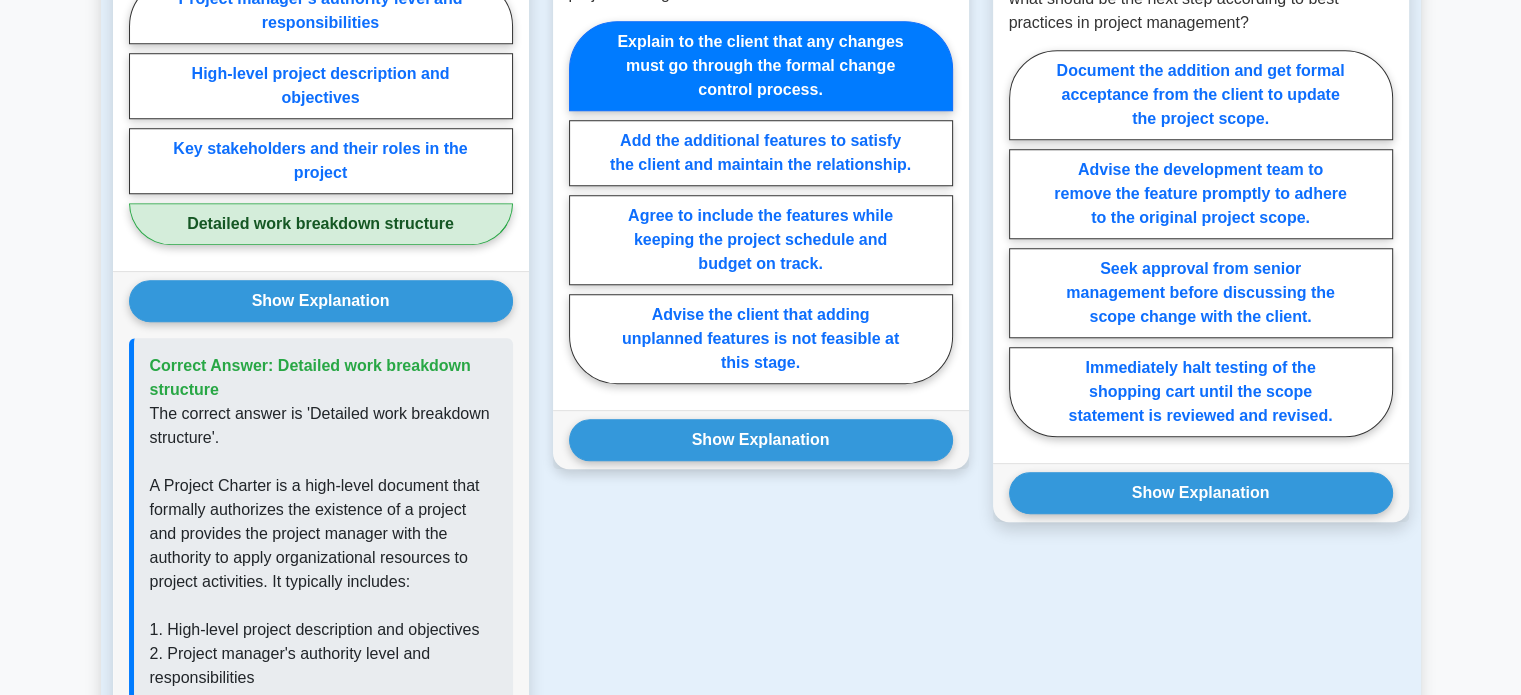 scroll, scrollTop: 1700, scrollLeft: 0, axis: vertical 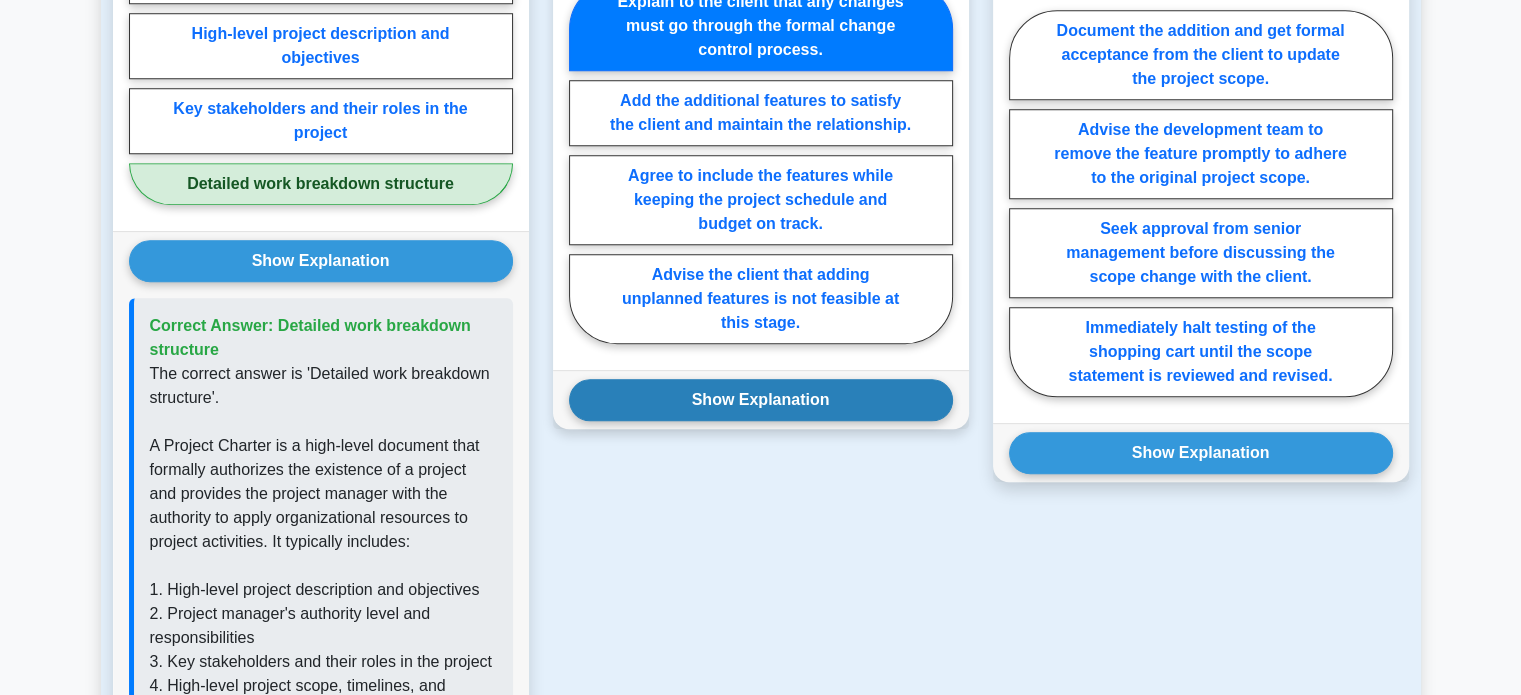 click on "Show Explanation" at bounding box center (761, 400) 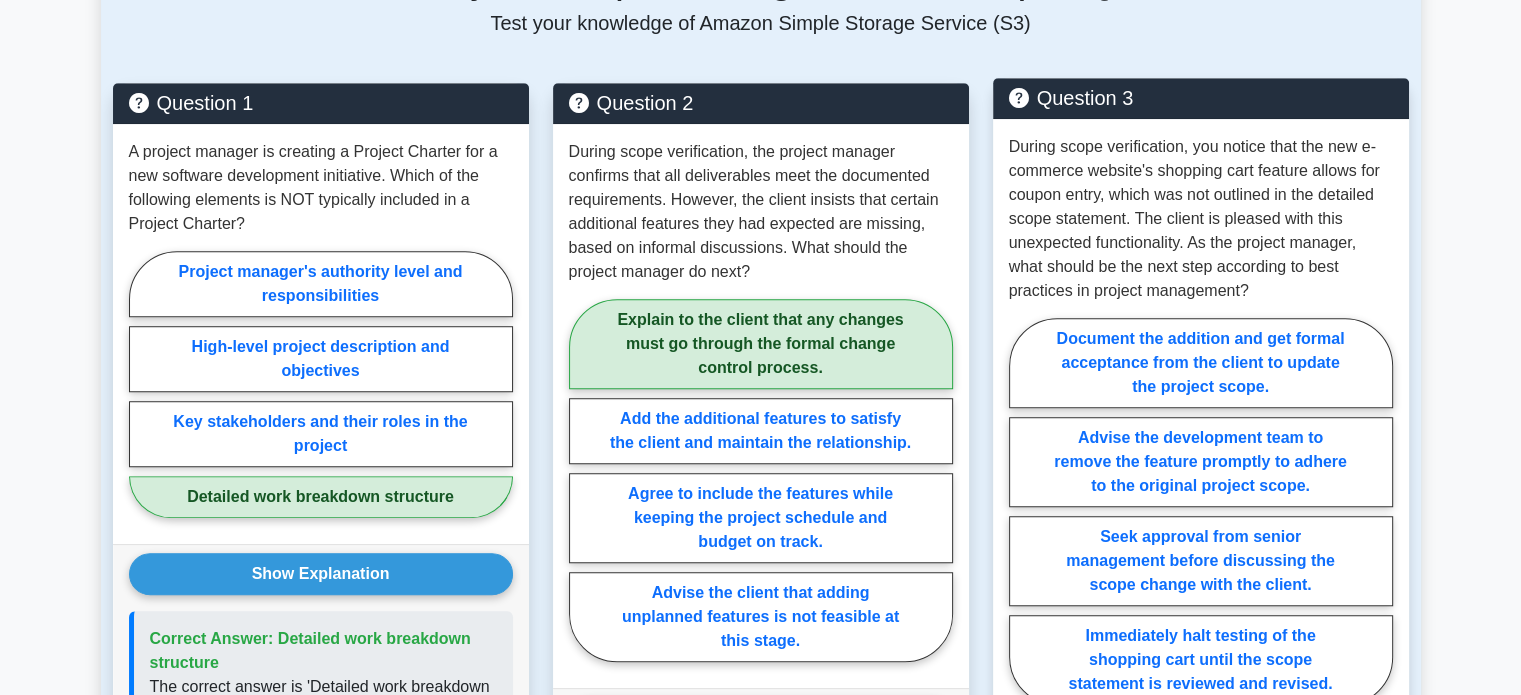 scroll, scrollTop: 1390, scrollLeft: 0, axis: vertical 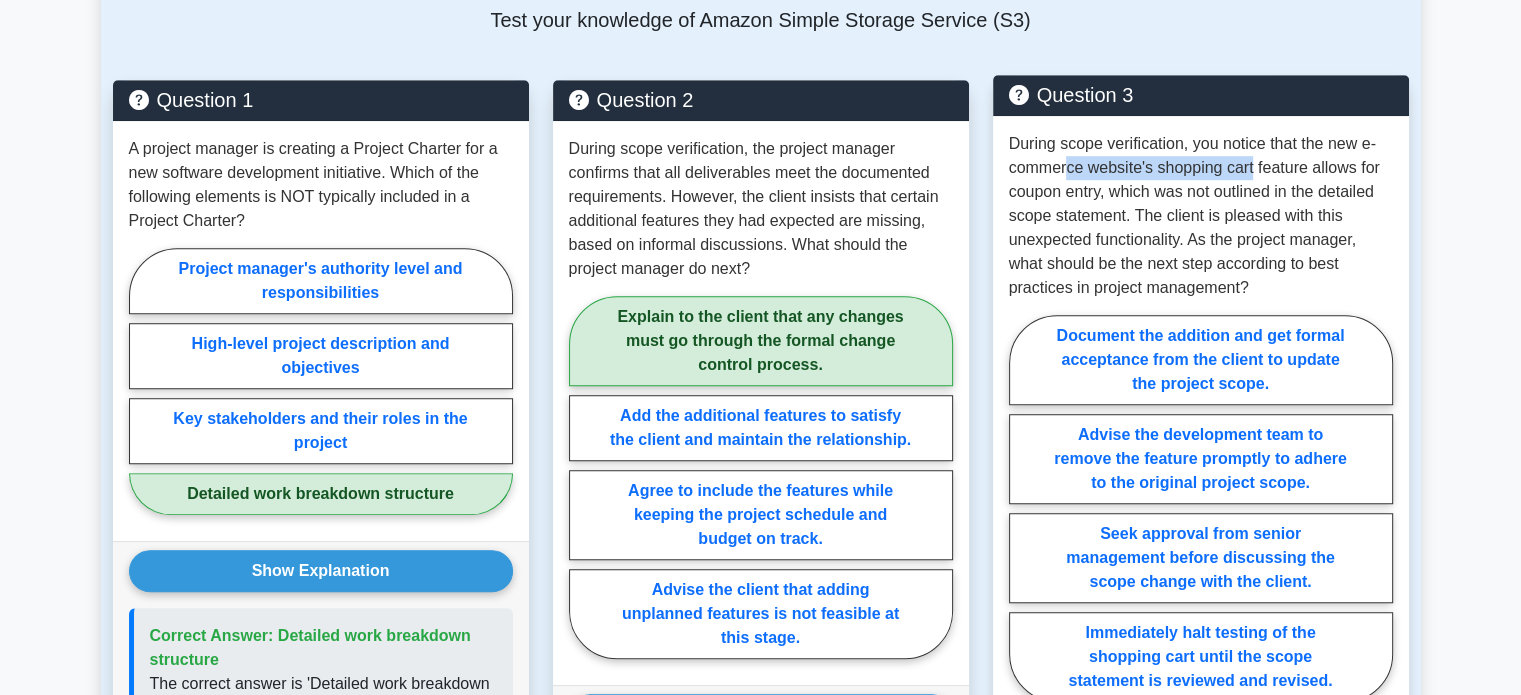 drag, startPoint x: 1064, startPoint y: 171, endPoint x: 1253, endPoint y: 171, distance: 189 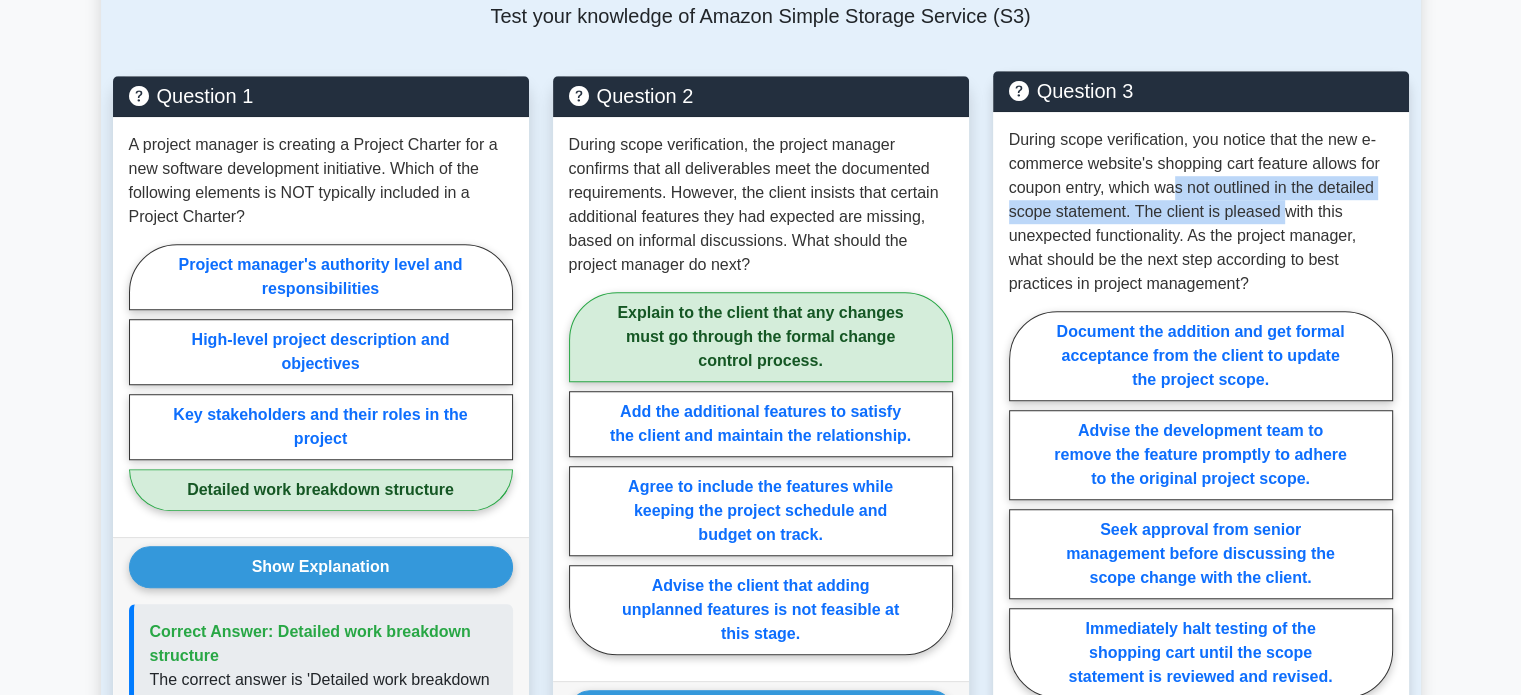 drag, startPoint x: 1177, startPoint y: 198, endPoint x: 1280, endPoint y: 202, distance: 103.077644 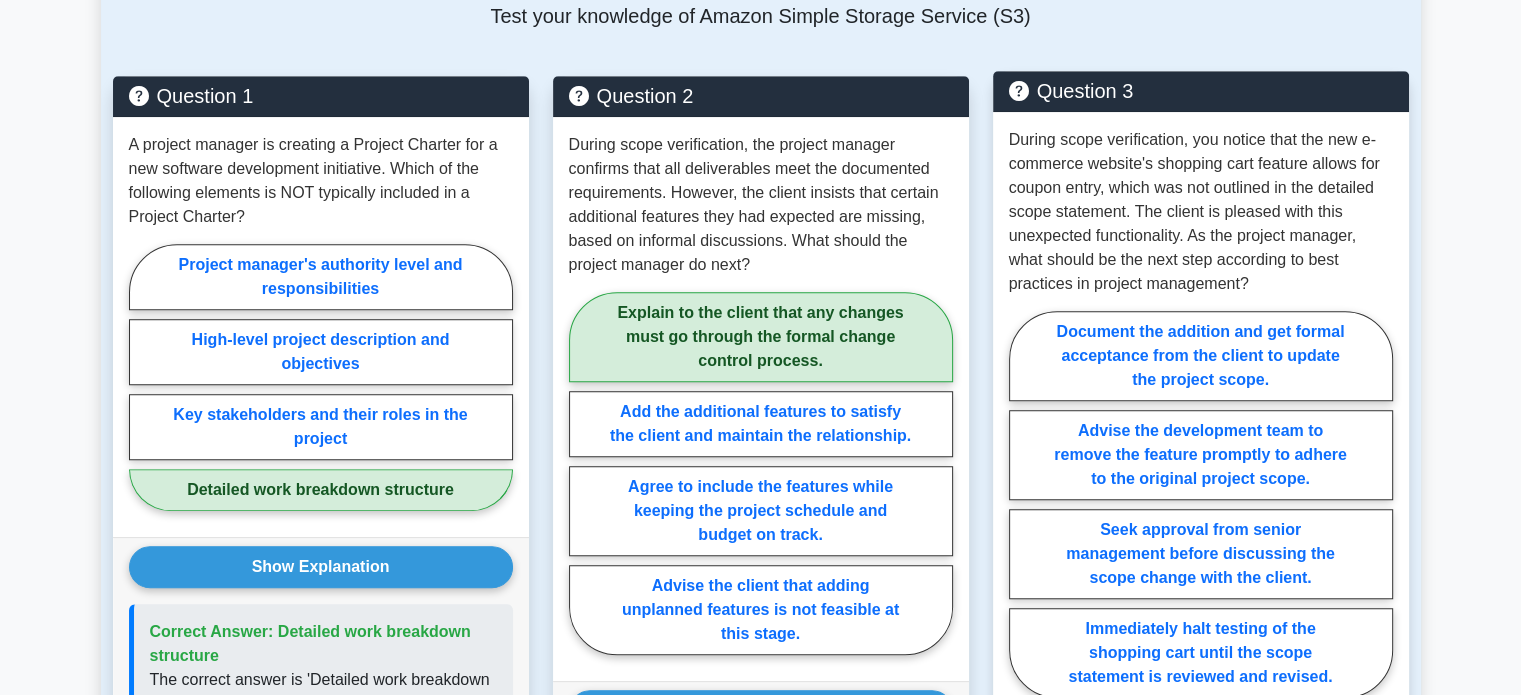 click on "During scope verification, you notice that the new e-commerce website's shopping cart feature allows for coupon entry, which was not outlined in the detailed scope statement. The client is pleased with this unexpected functionality. As the project manager, what should be the next step according to best practices in project management?" at bounding box center [1201, 212] 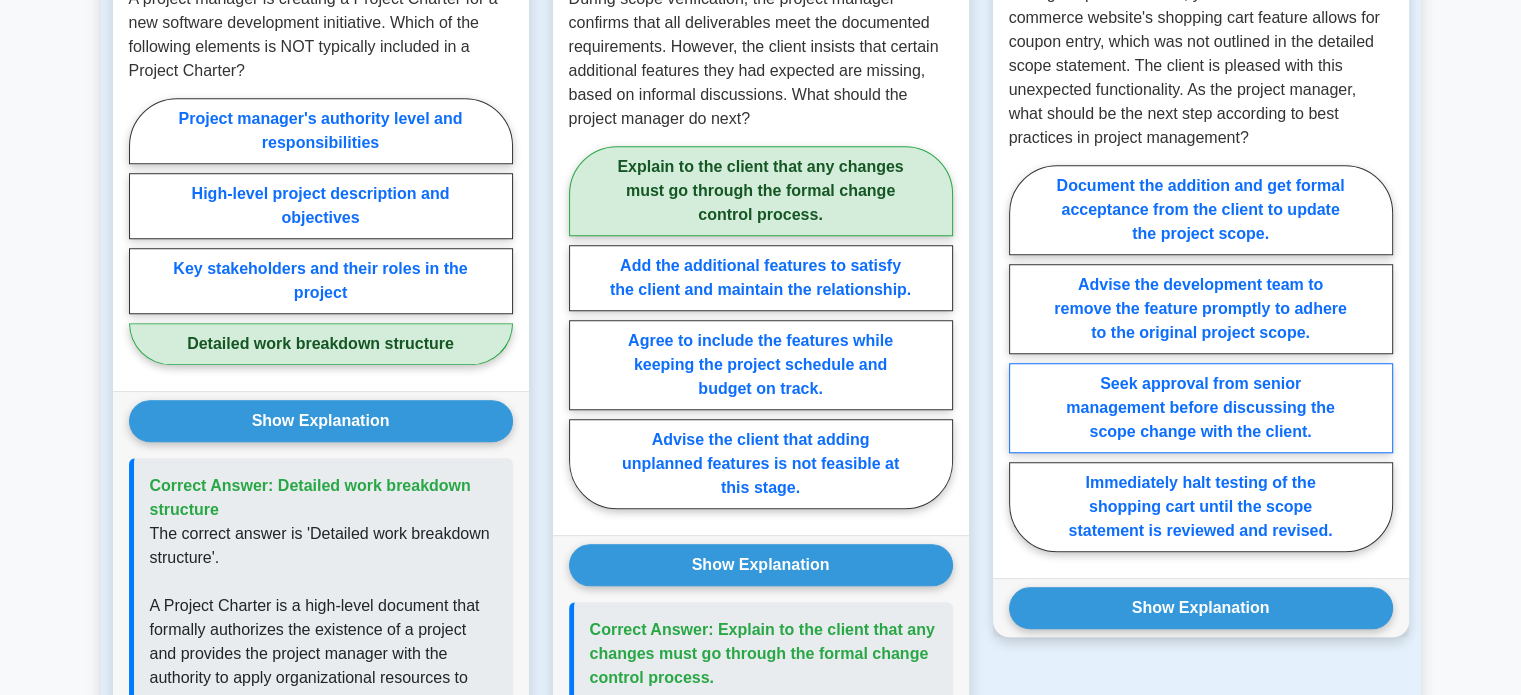 scroll, scrollTop: 1544, scrollLeft: 0, axis: vertical 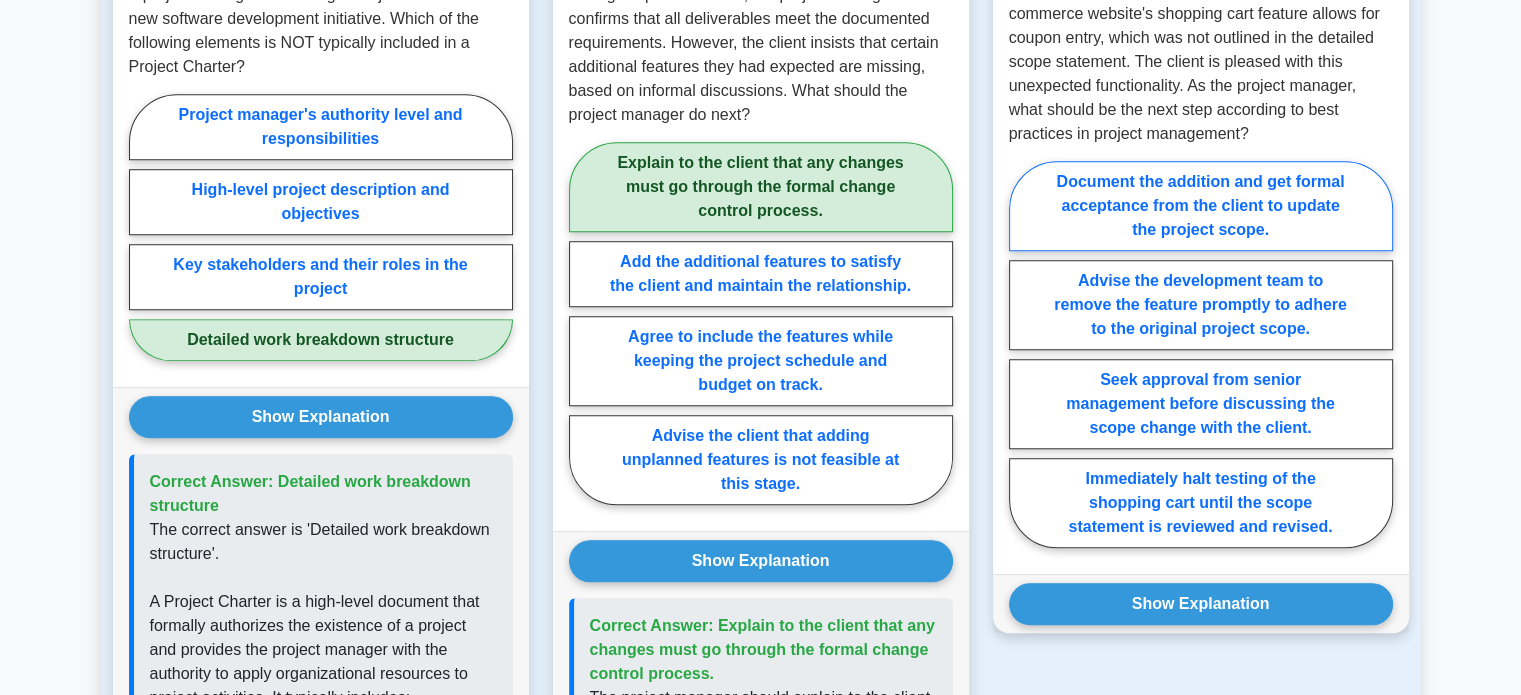click on "Document the addition and get formal acceptance from the client to update the project scope." at bounding box center [1201, 206] 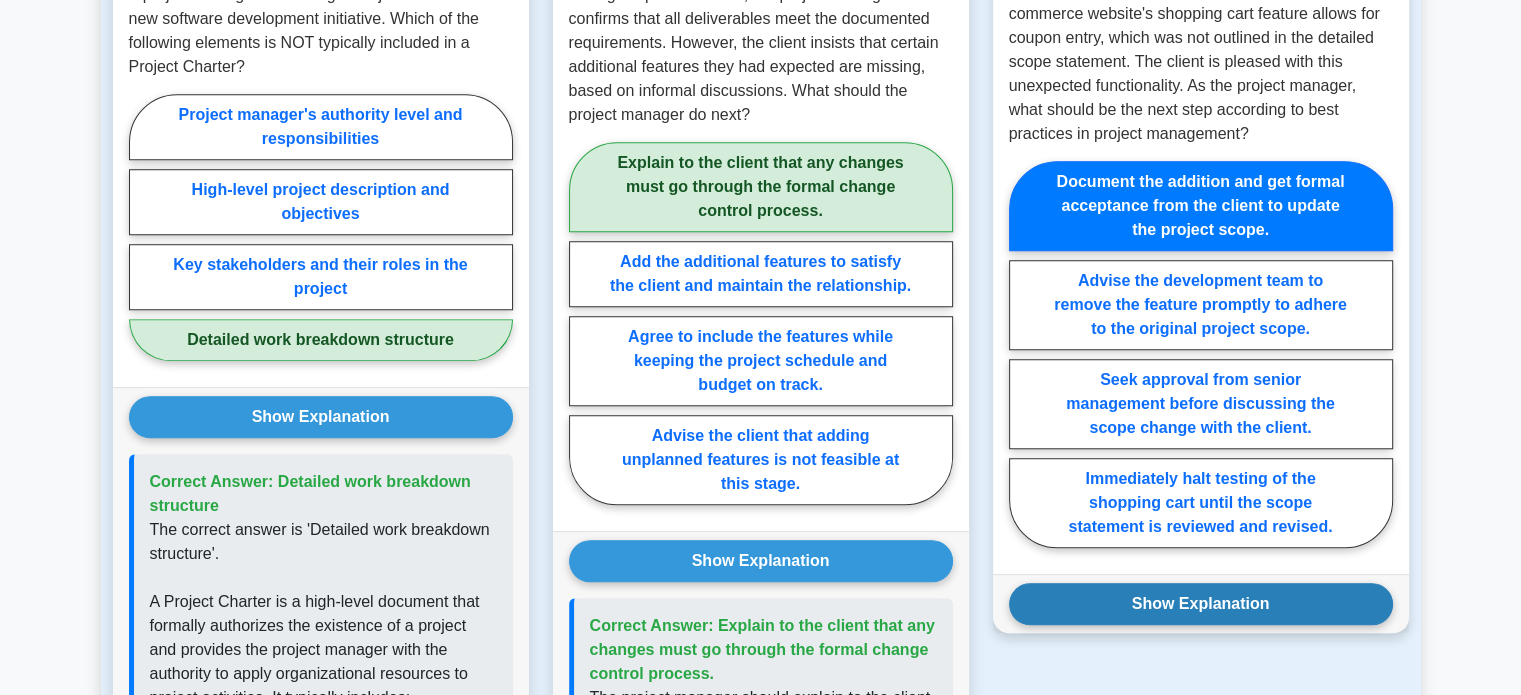 click on "Show Explanation" at bounding box center [1201, 604] 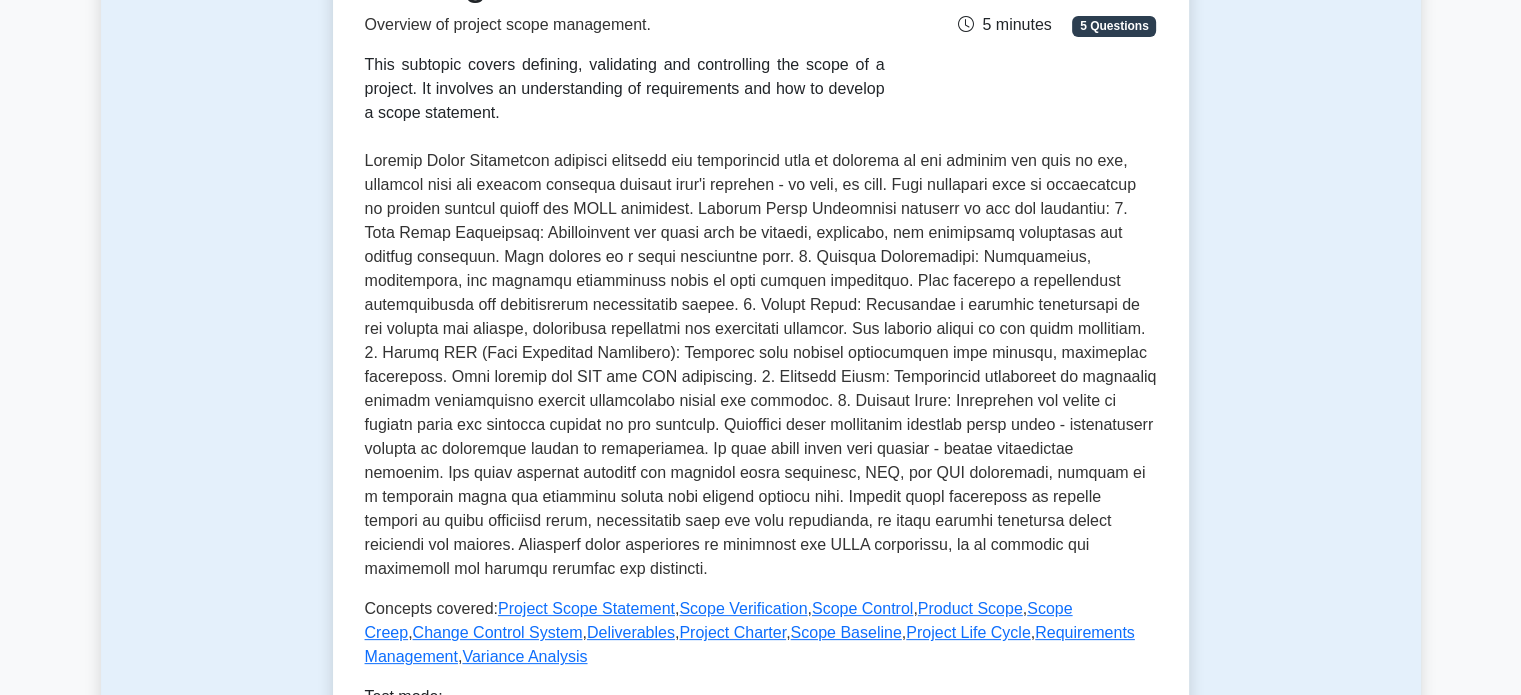 scroll, scrollTop: 543, scrollLeft: 0, axis: vertical 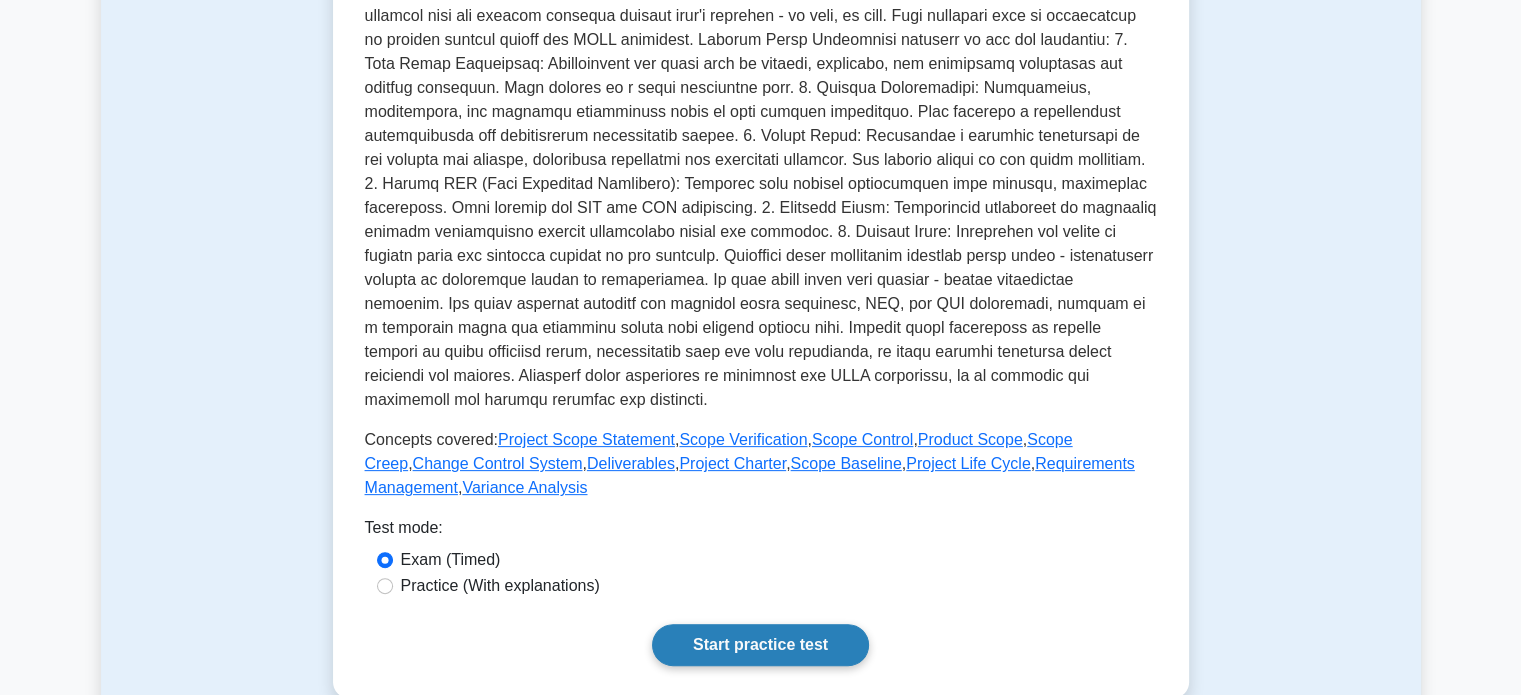 click on "Start practice test" at bounding box center [760, 645] 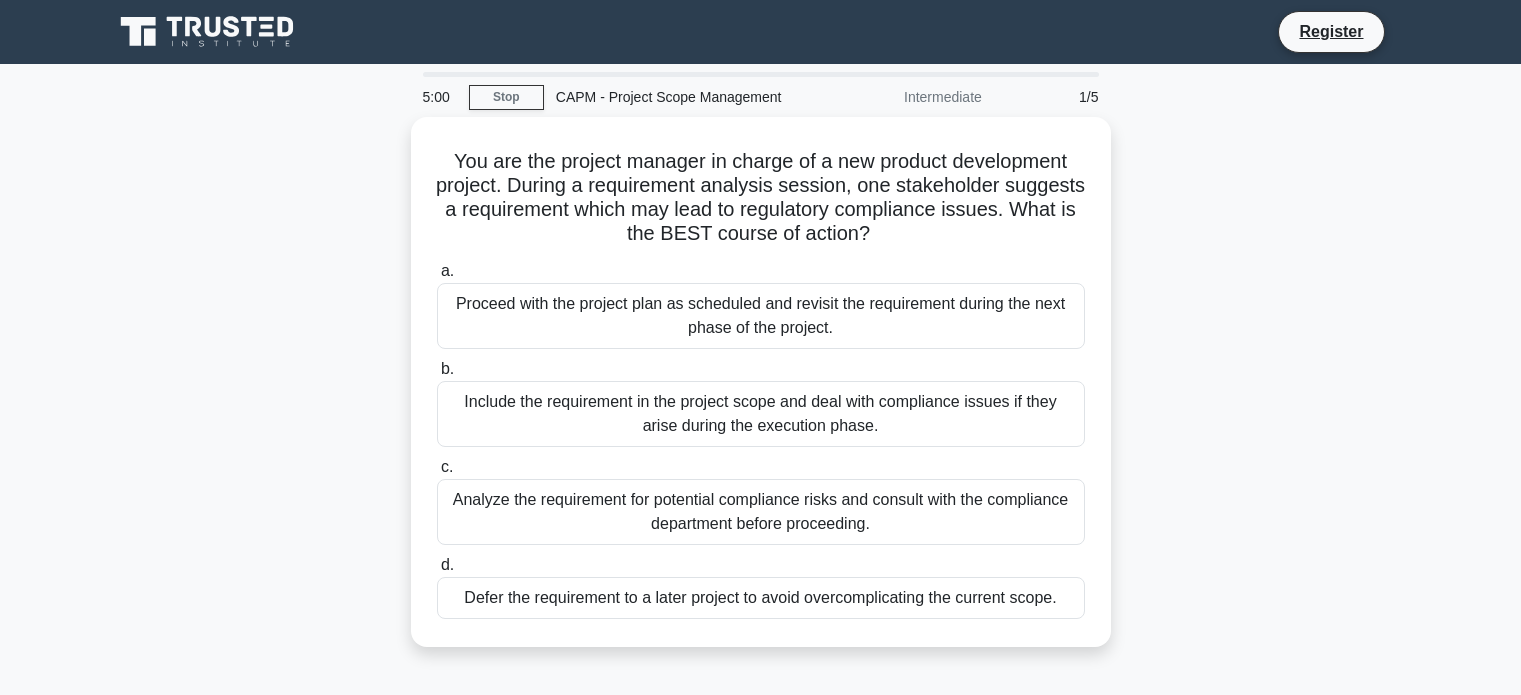 scroll, scrollTop: 0, scrollLeft: 0, axis: both 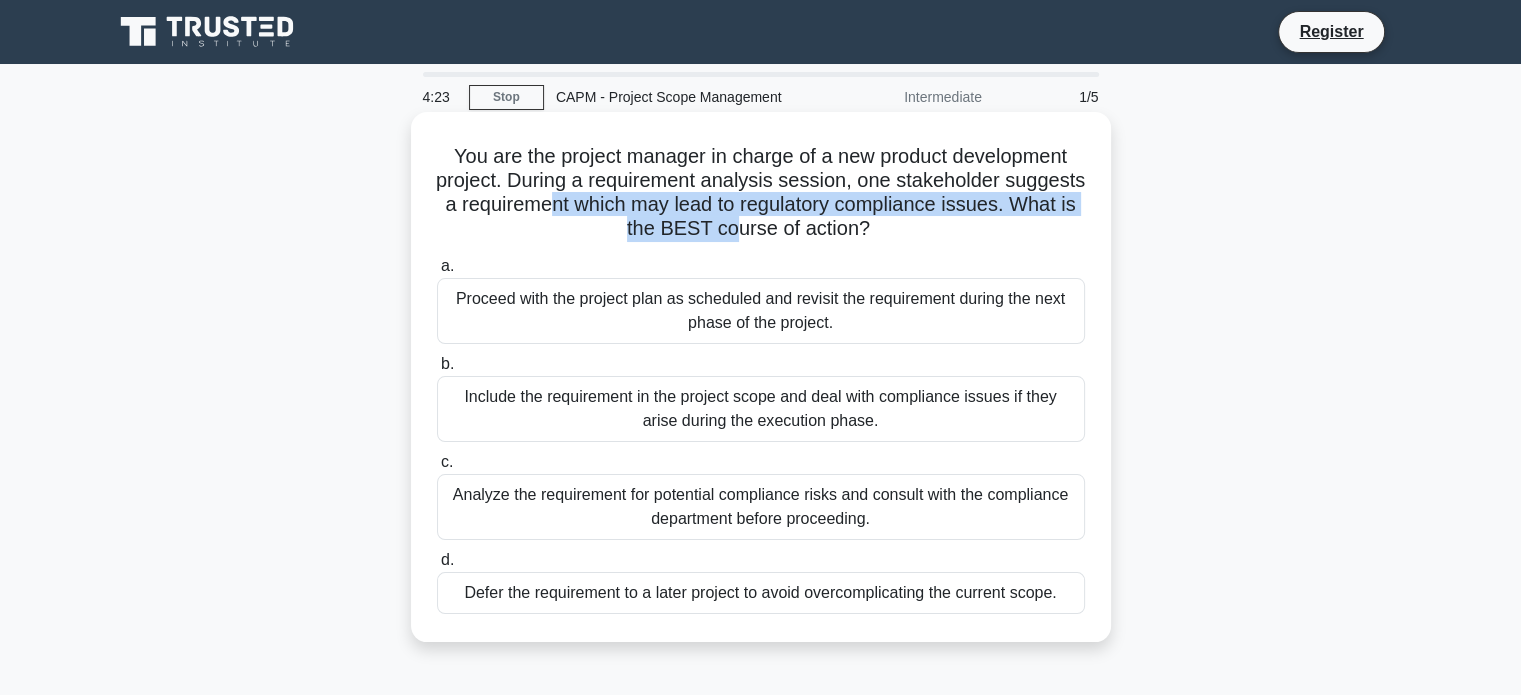 drag, startPoint x: 653, startPoint y: 213, endPoint x: 806, endPoint y: 219, distance: 153.1176 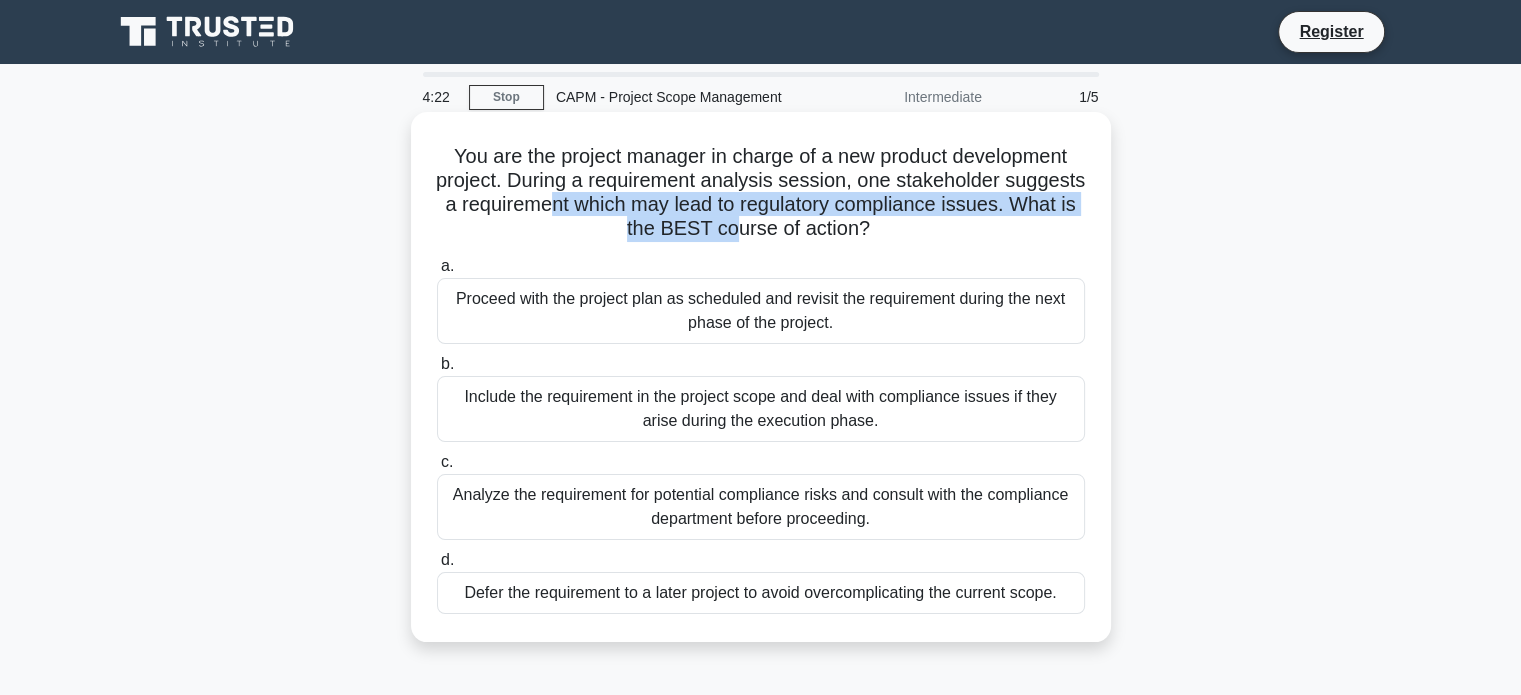 click on "You are the project manager in charge of a new product development project. During a requirement analysis session, one stakeholder suggests a requirement which may lead to regulatory compliance issues. What is the BEST course of action?
.spinner_0XTQ{transform-origin:center;animation:spinner_y6GP .75s linear infinite}@keyframes spinner_y6GP{100%{transform:rotate(360deg)}}" at bounding box center (761, 193) 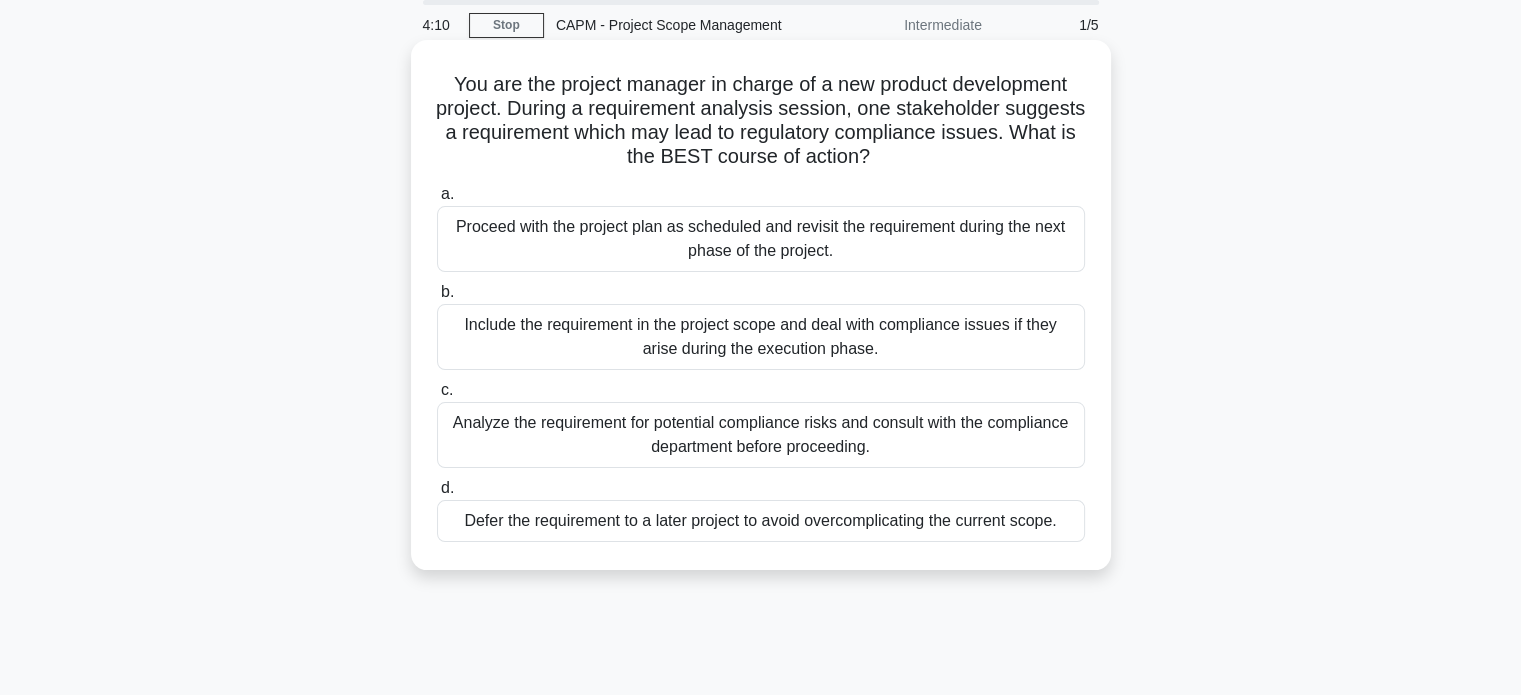 scroll, scrollTop: 76, scrollLeft: 0, axis: vertical 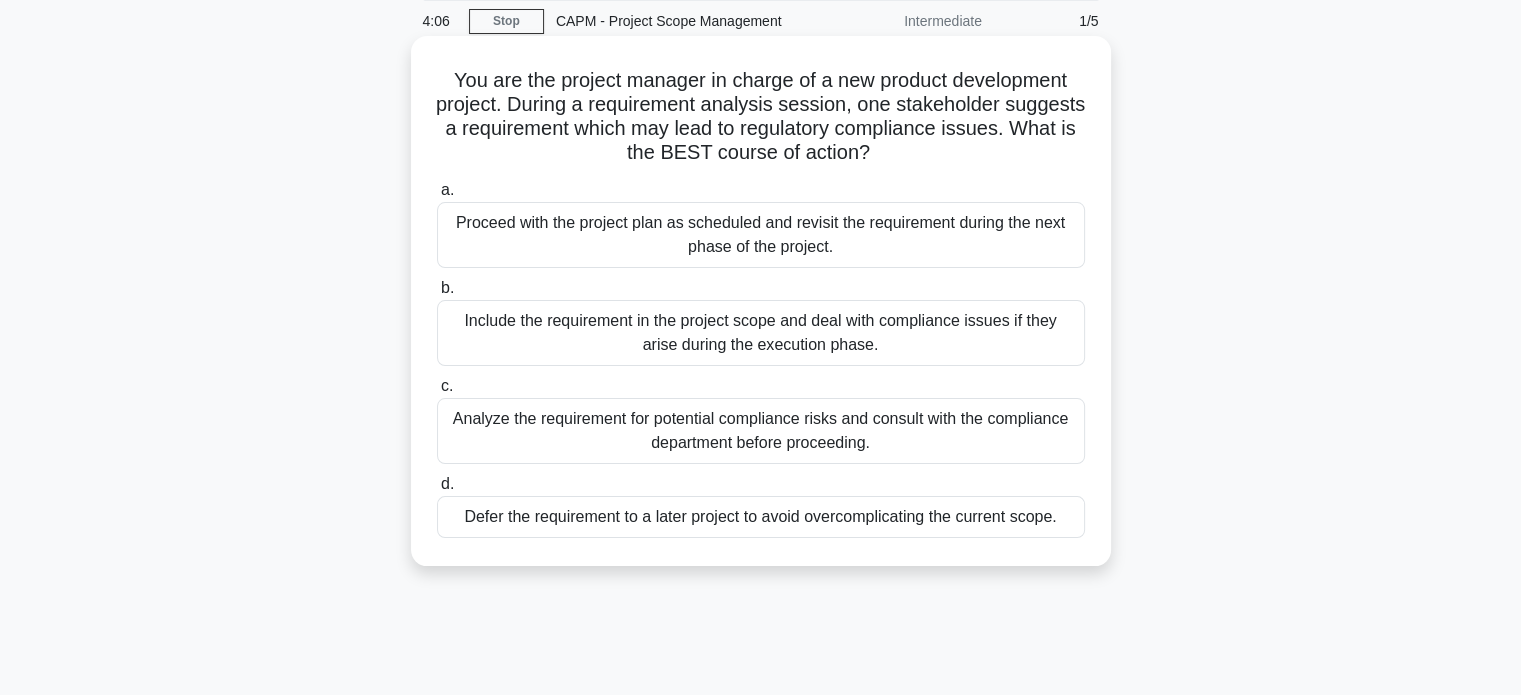 click on "Analyze the requirement for potential compliance risks and consult with the compliance department before proceeding." at bounding box center (761, 431) 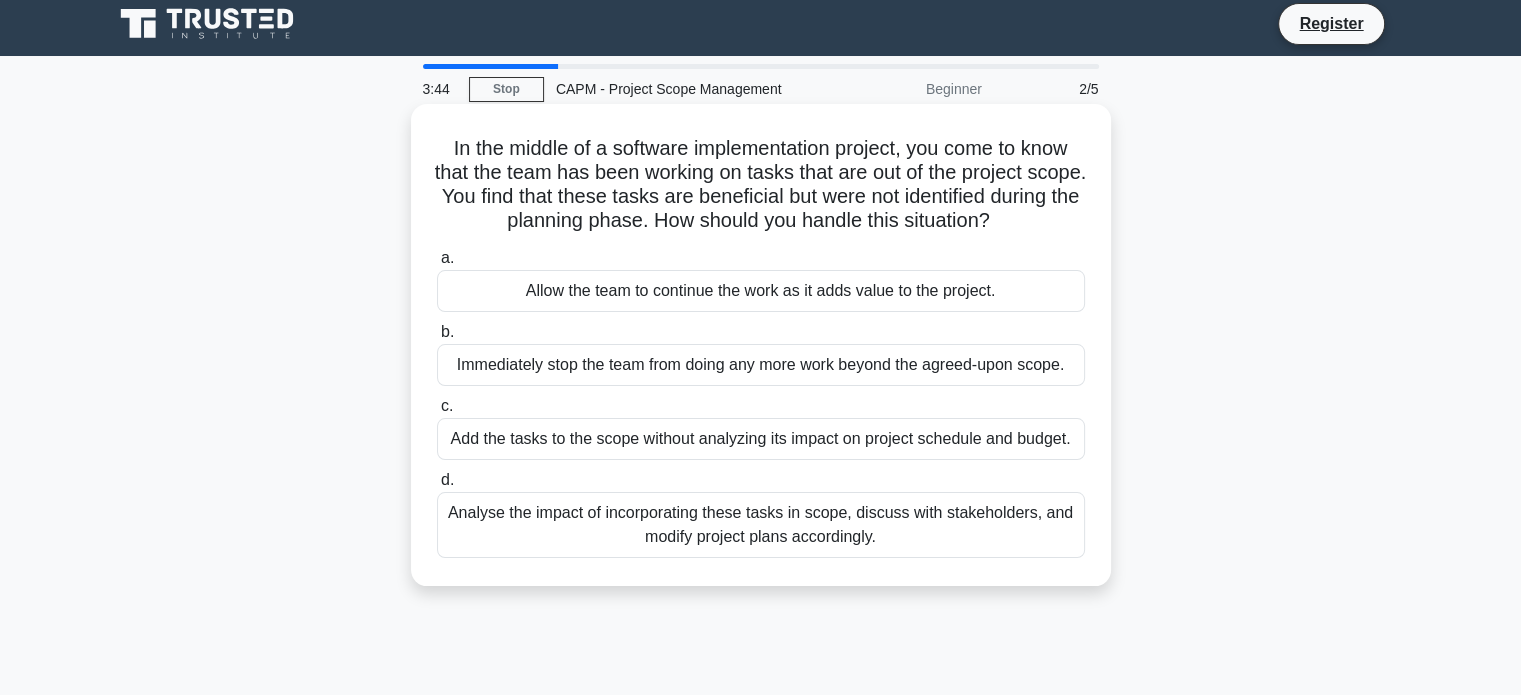 scroll, scrollTop: 8, scrollLeft: 0, axis: vertical 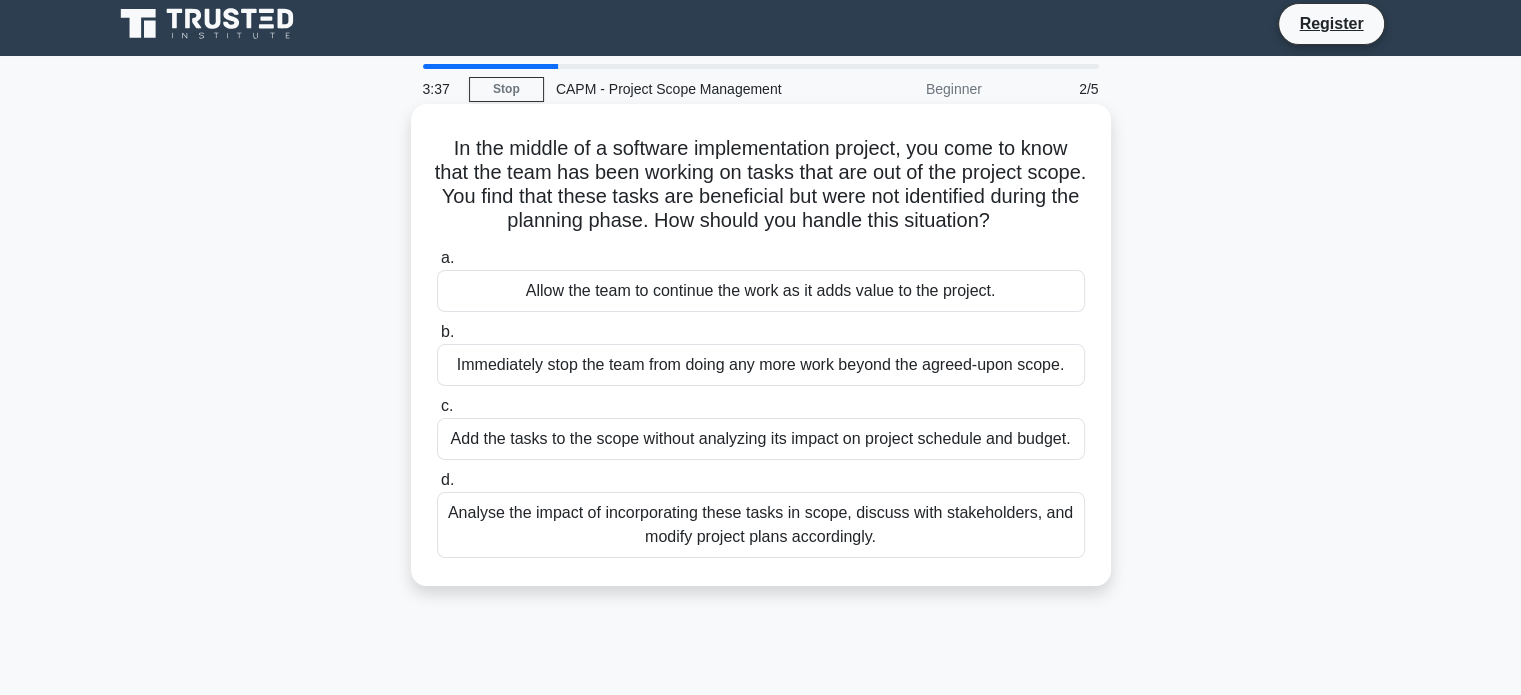 click on "Analyse the impact of incorporating these tasks in scope, discuss with stakeholders, and modify project plans accordingly." at bounding box center [761, 525] 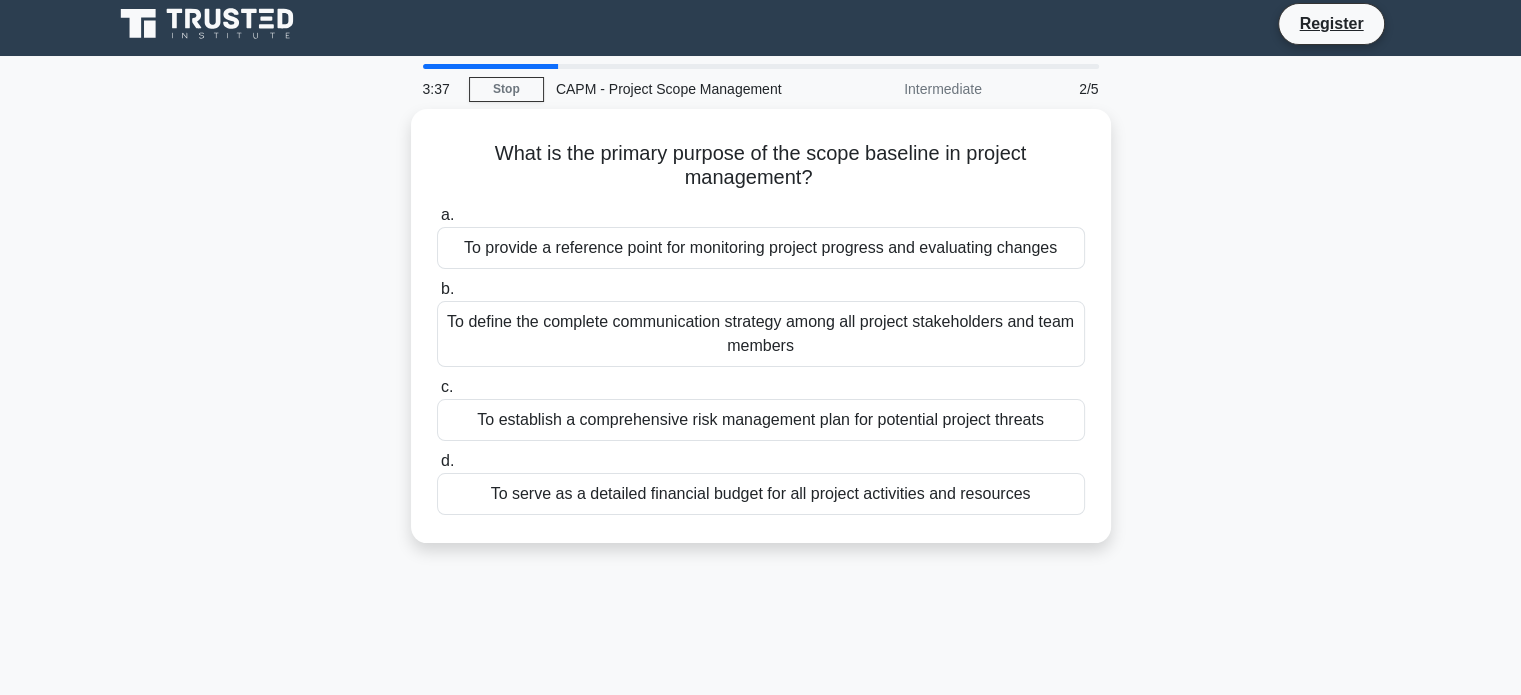 scroll, scrollTop: 0, scrollLeft: 0, axis: both 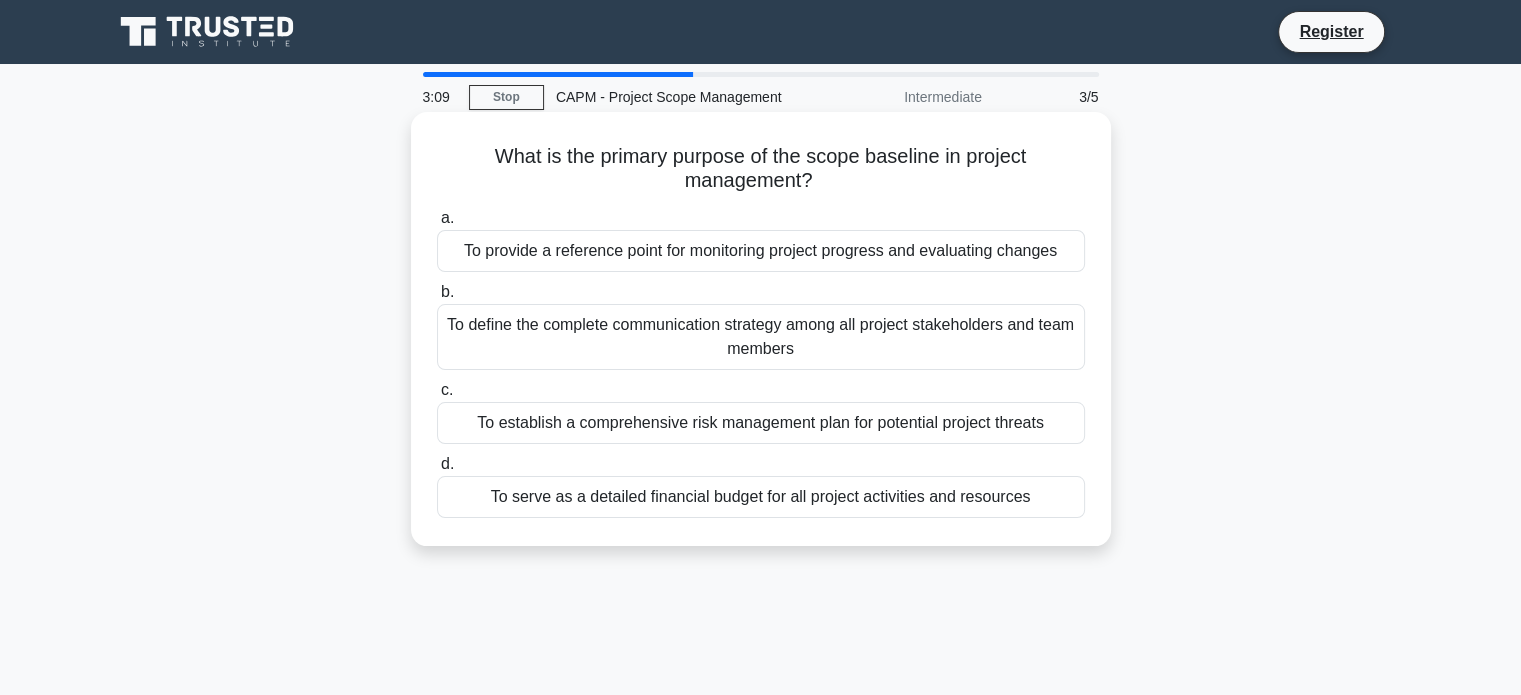 click on "To provide a reference point for monitoring project progress and evaluating changes" at bounding box center (761, 251) 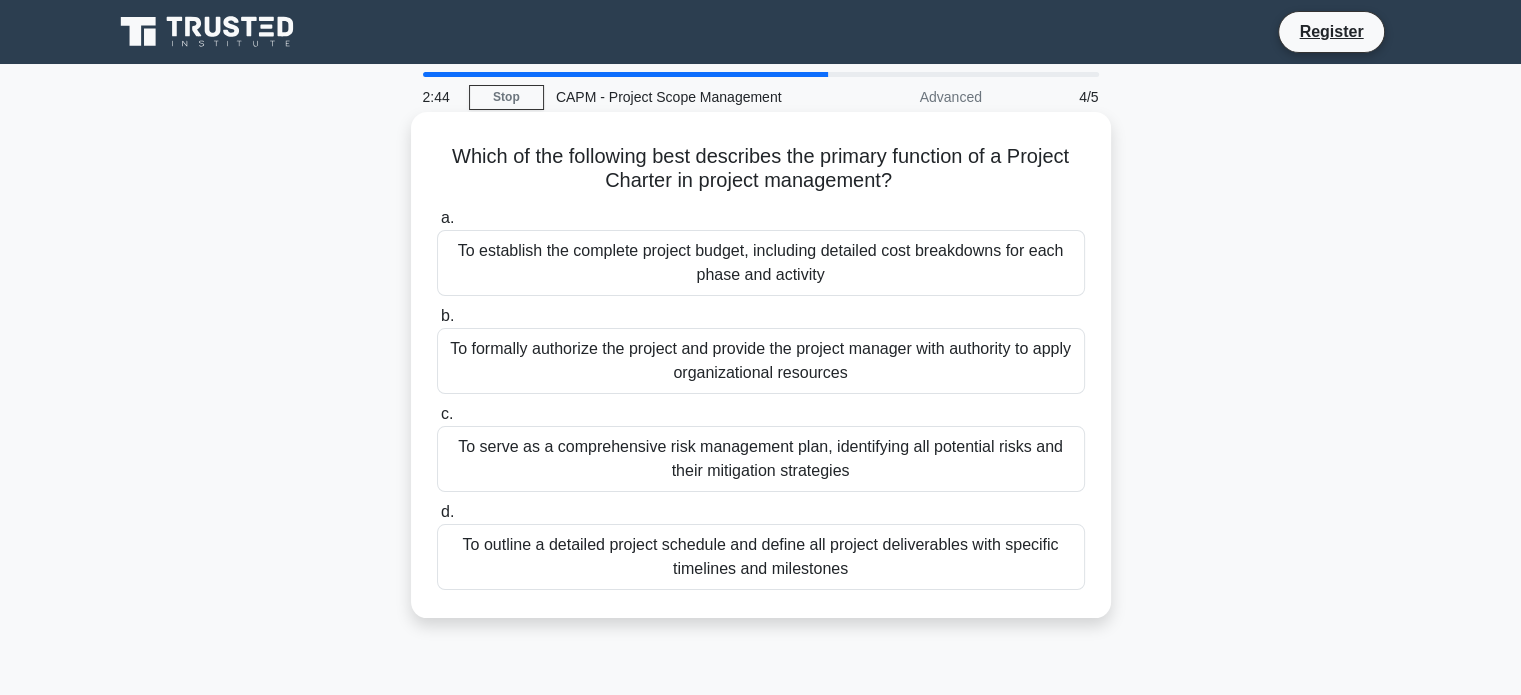 click on "To formally authorize the project and provide the project manager with authority to apply organizational resources" at bounding box center (761, 361) 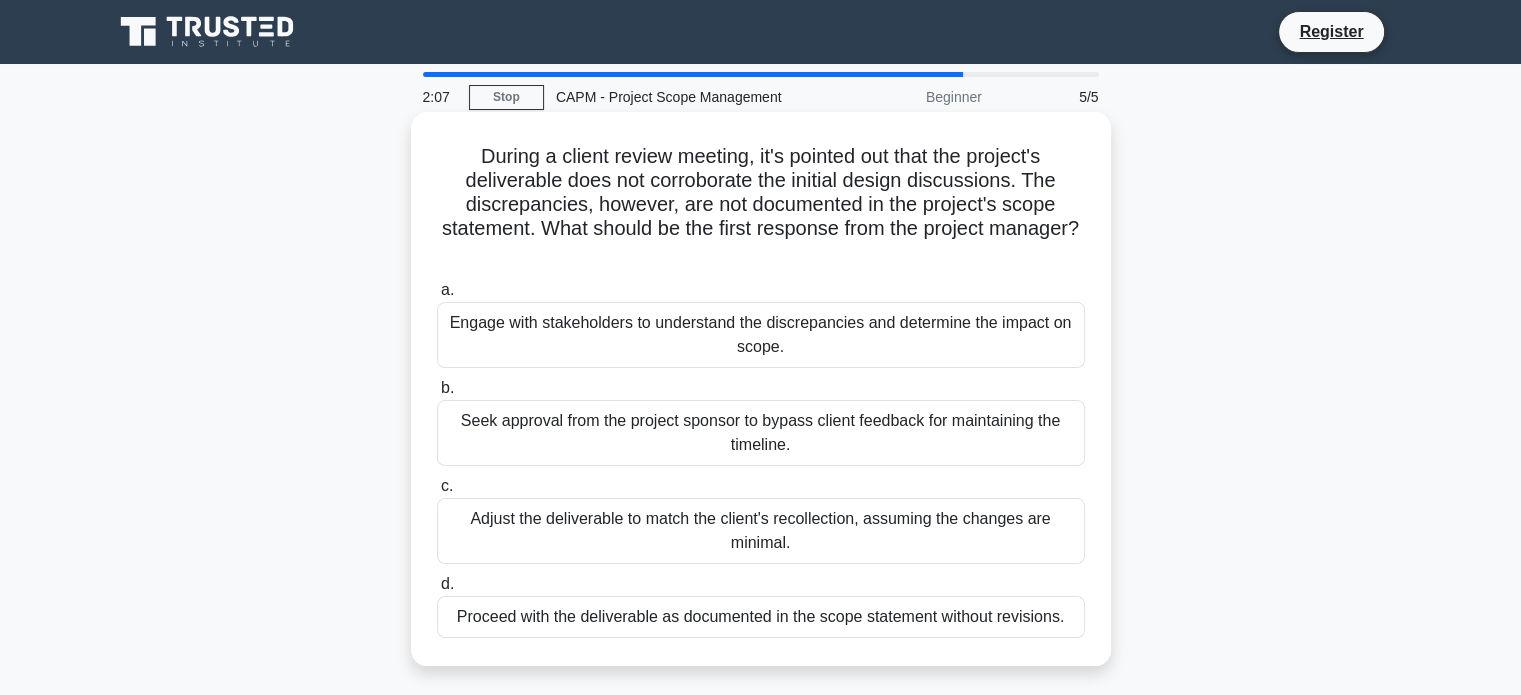 click on "Engage with stakeholders to understand the discrepancies and determine the impact on scope." at bounding box center [761, 335] 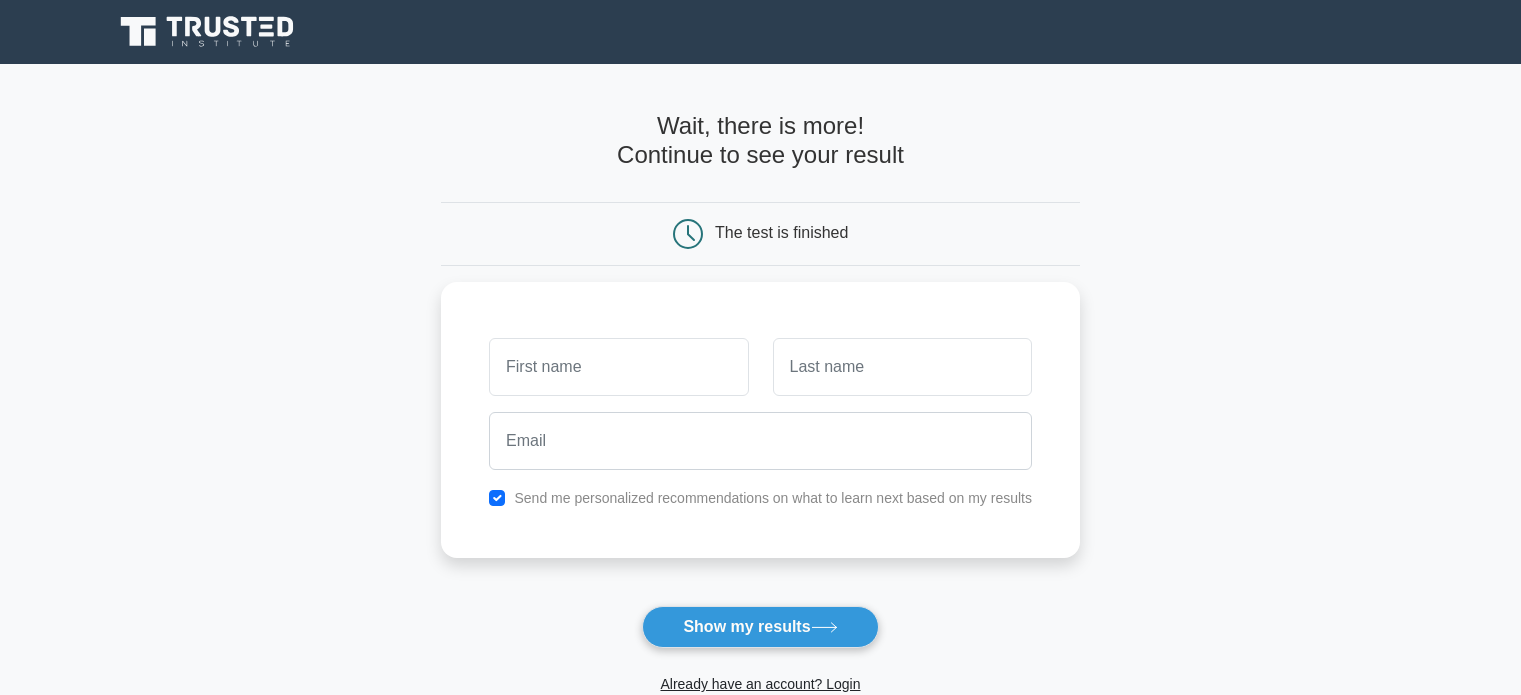 scroll, scrollTop: 0, scrollLeft: 0, axis: both 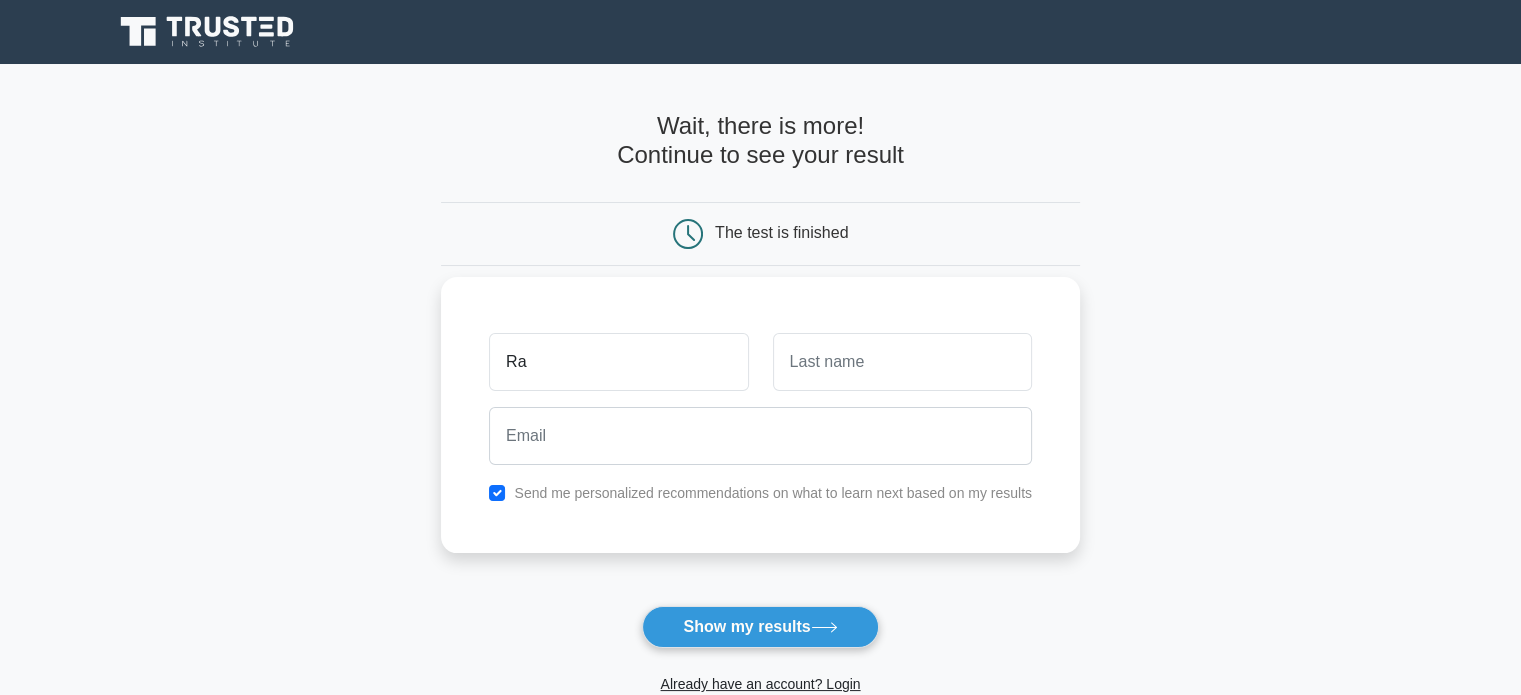 type on "[FIRST]" 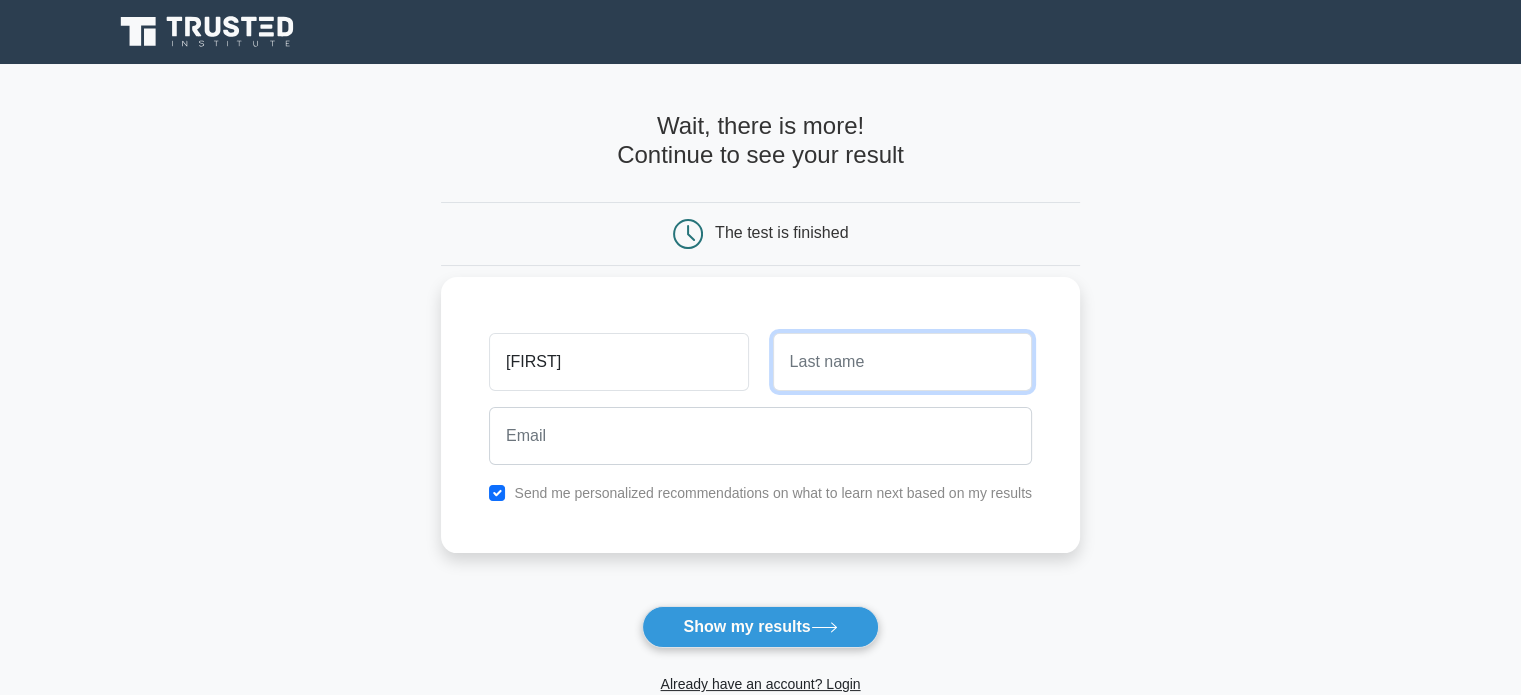 click at bounding box center [902, 362] 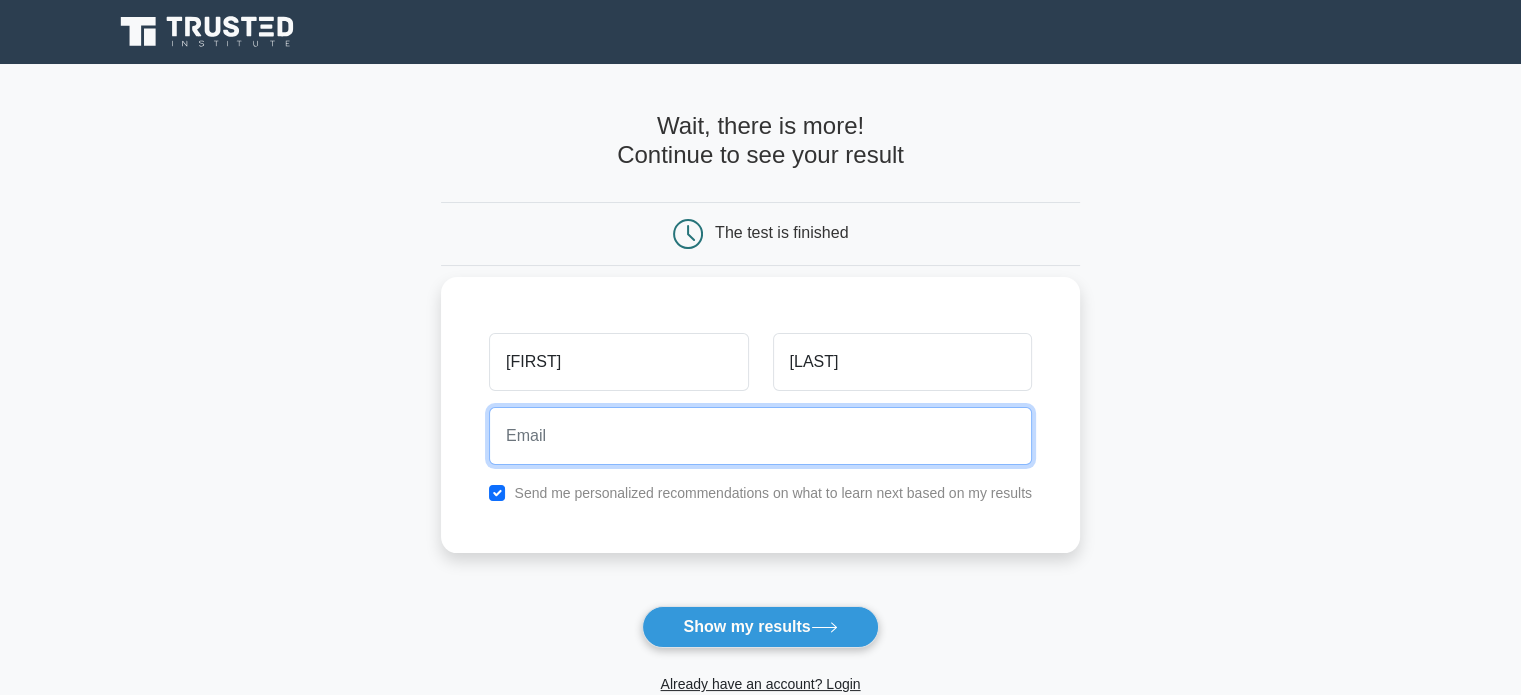 click at bounding box center (760, 436) 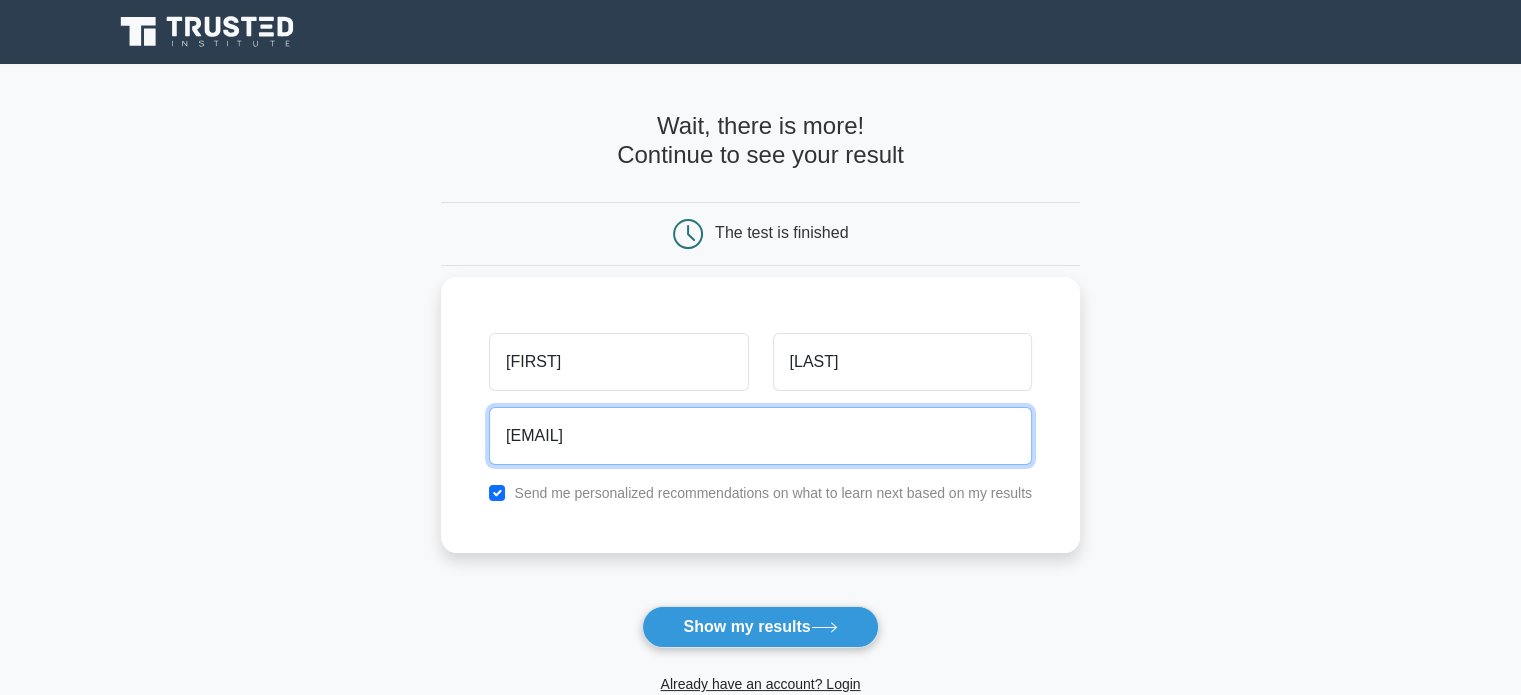 type on "rajwinderkhalsa08@gmail.com" 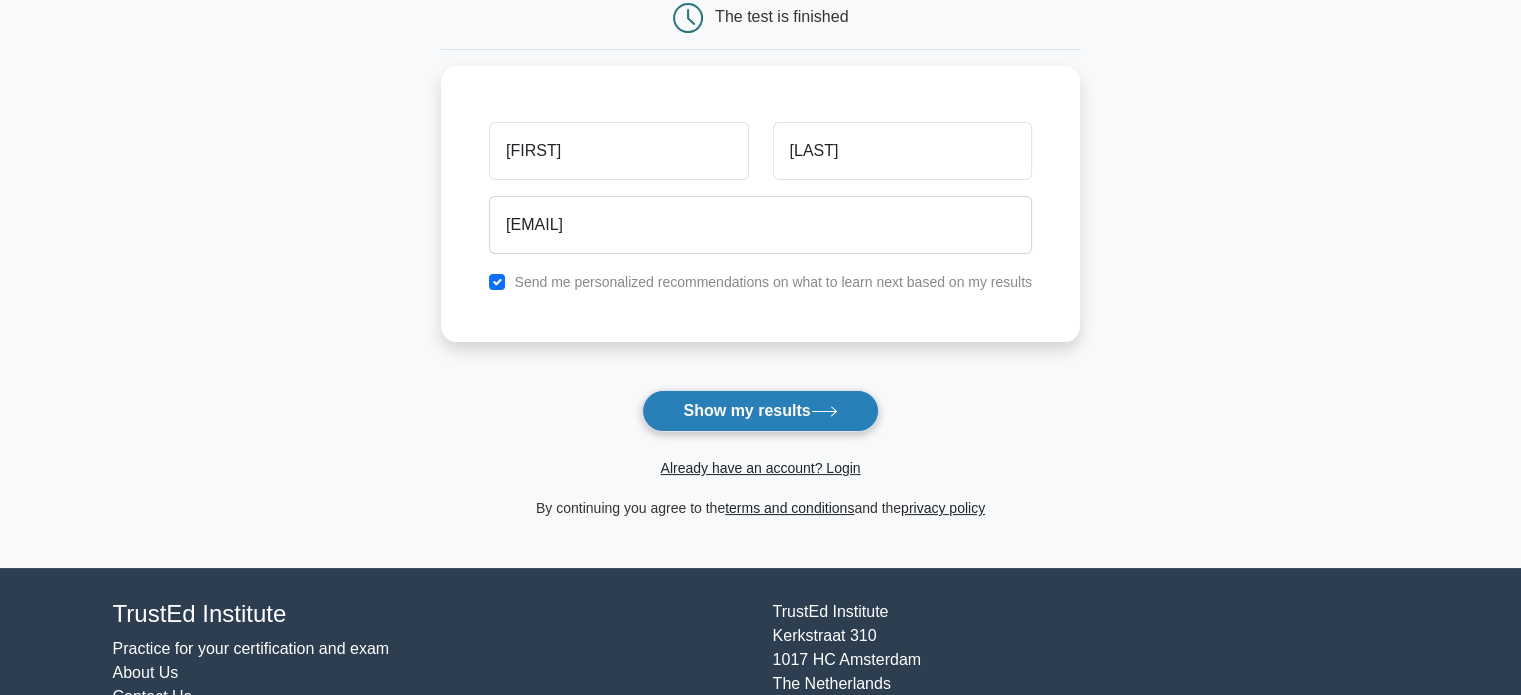 click on "Show my results" at bounding box center [760, 411] 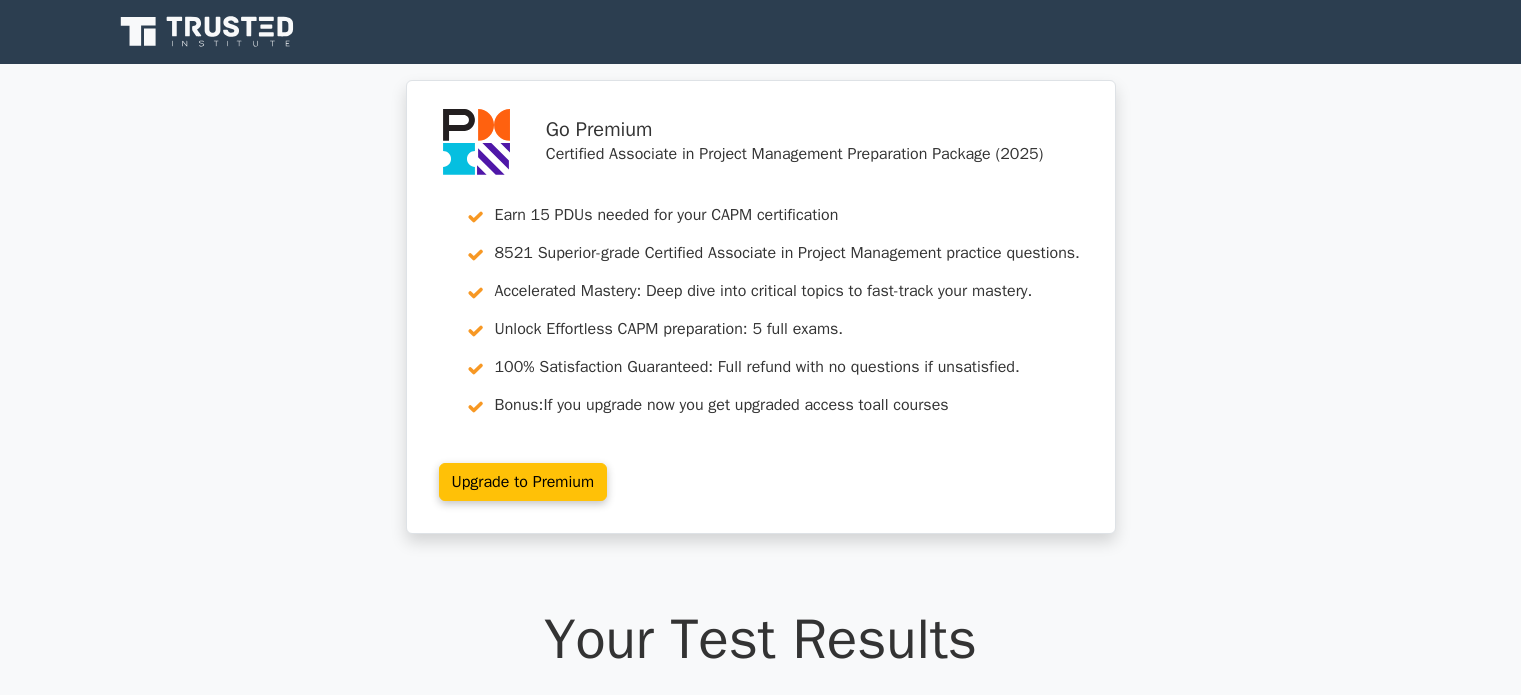 scroll, scrollTop: 0, scrollLeft: 0, axis: both 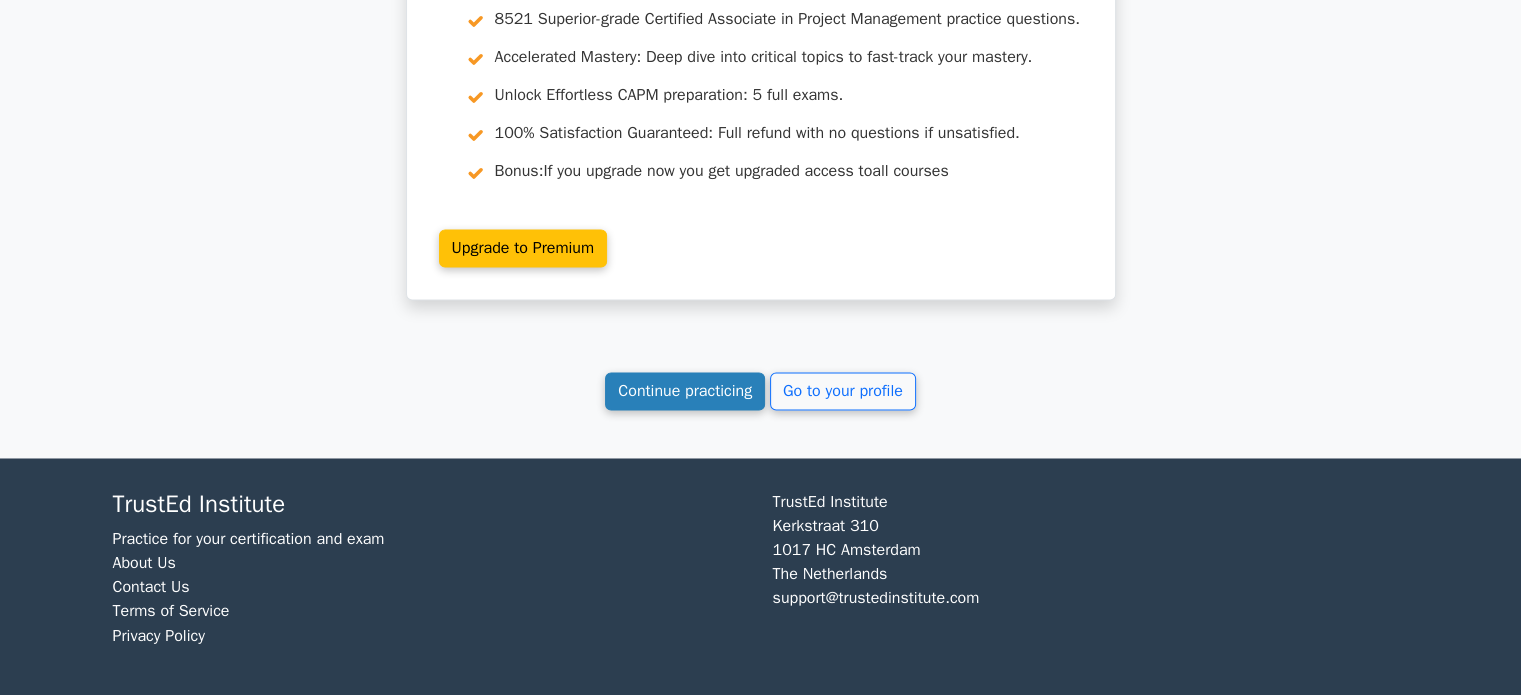 click on "Continue practicing" at bounding box center [685, 391] 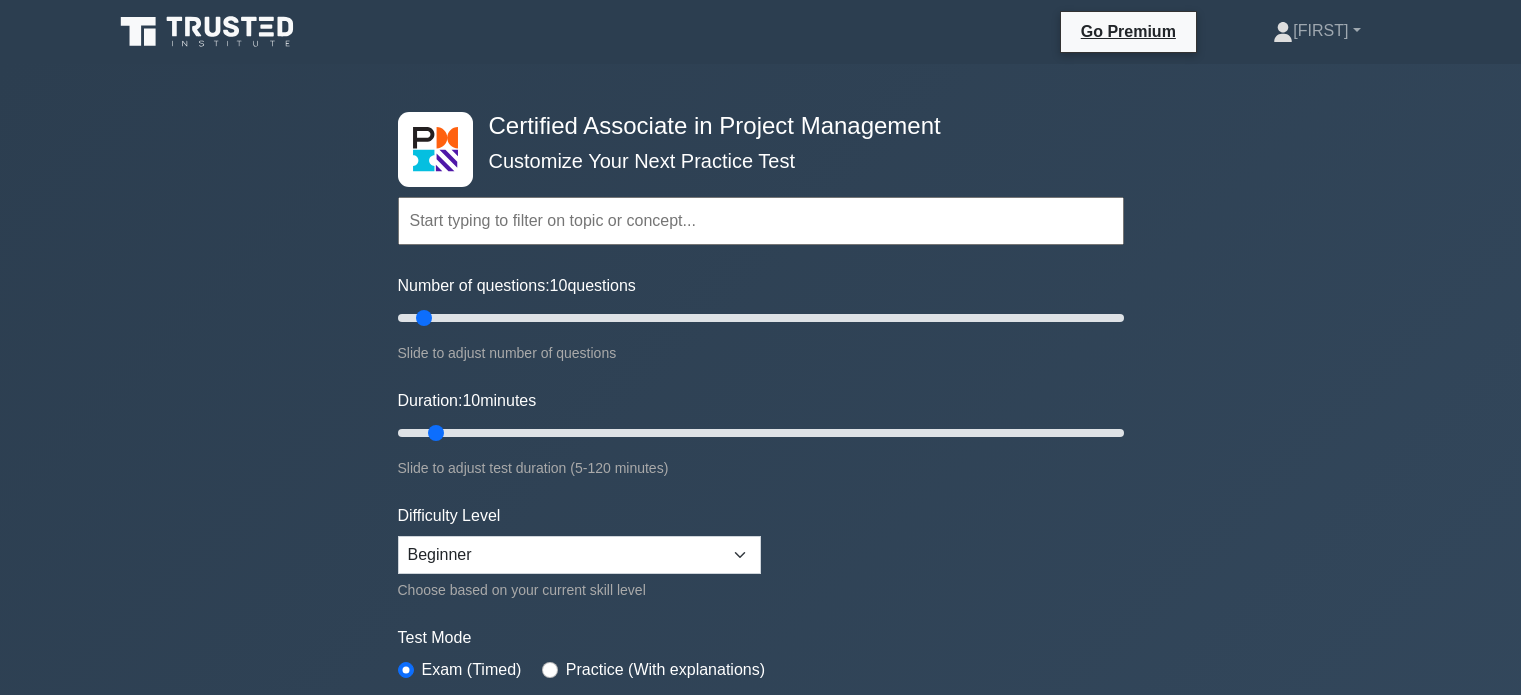 scroll, scrollTop: 0, scrollLeft: 0, axis: both 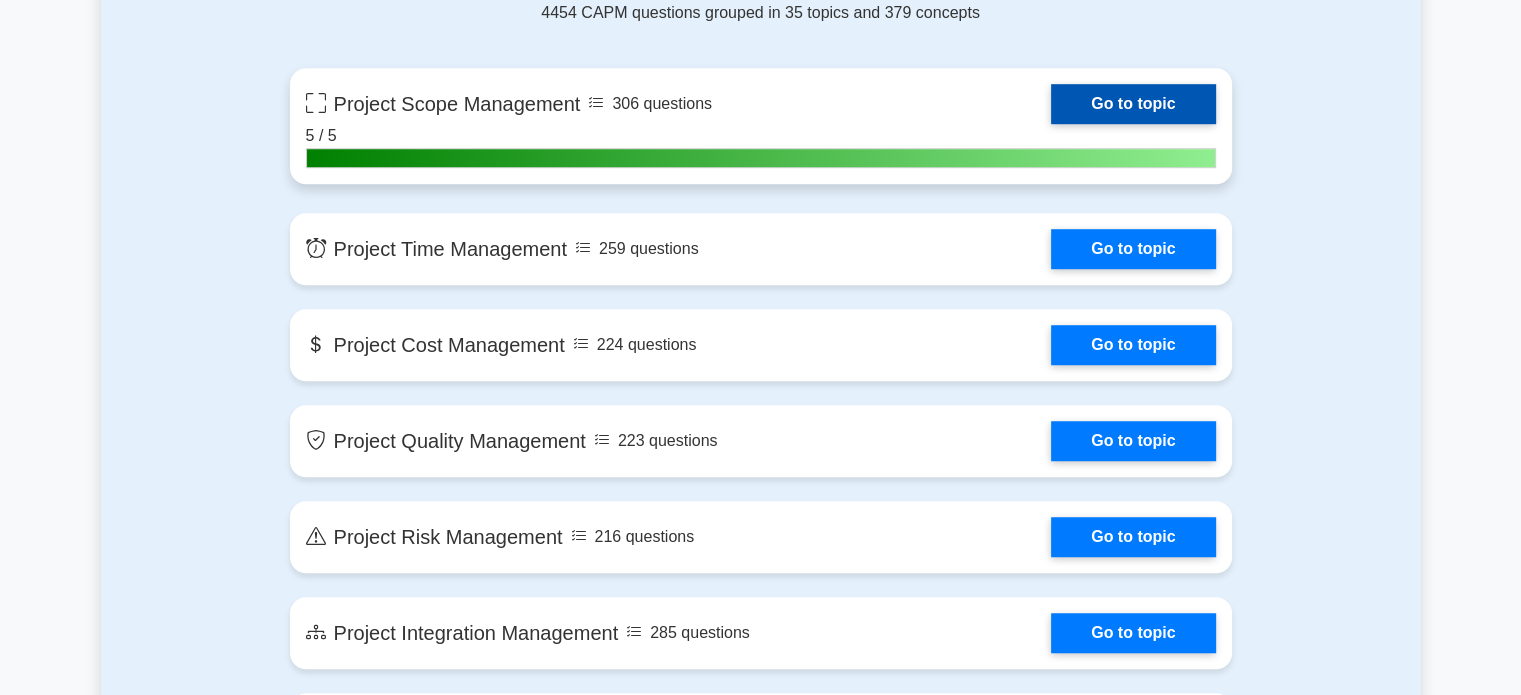 click on "Go to topic" at bounding box center (1133, 104) 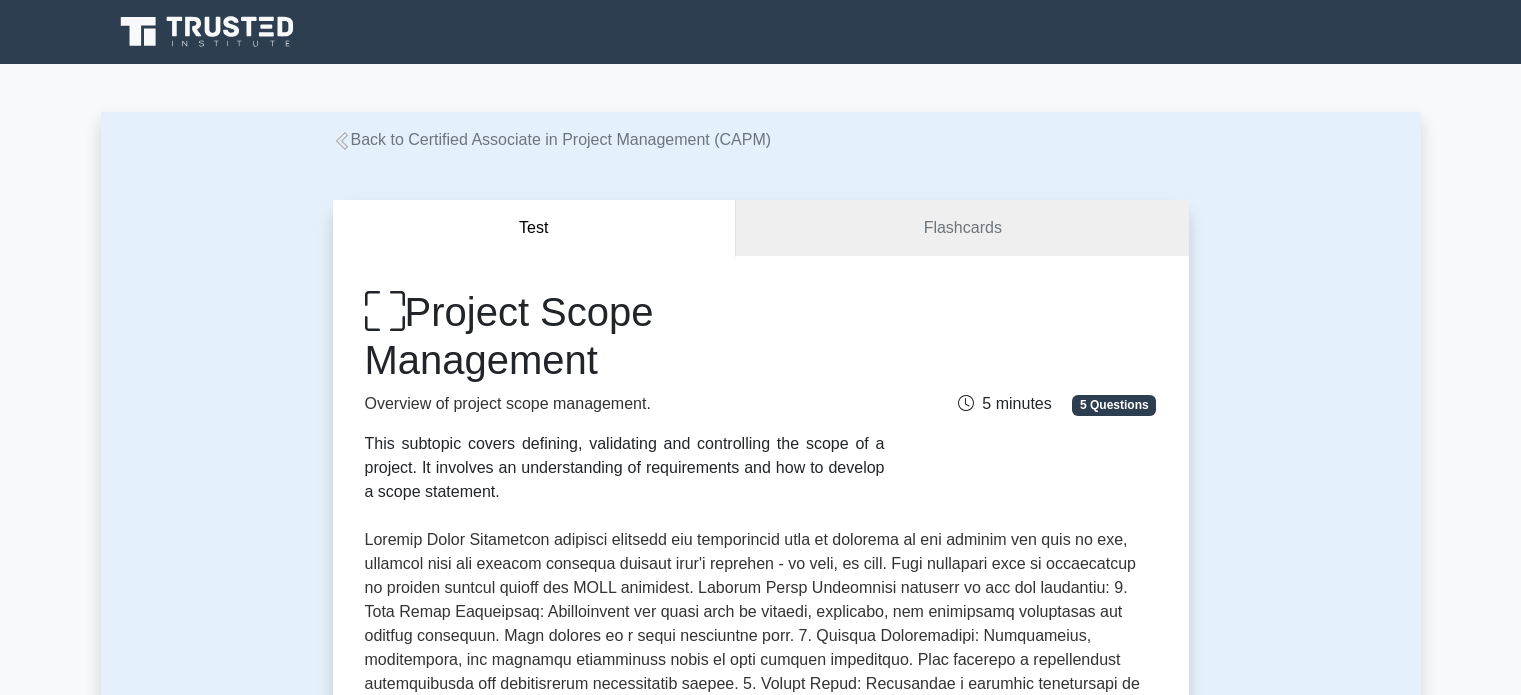 scroll, scrollTop: 0, scrollLeft: 0, axis: both 